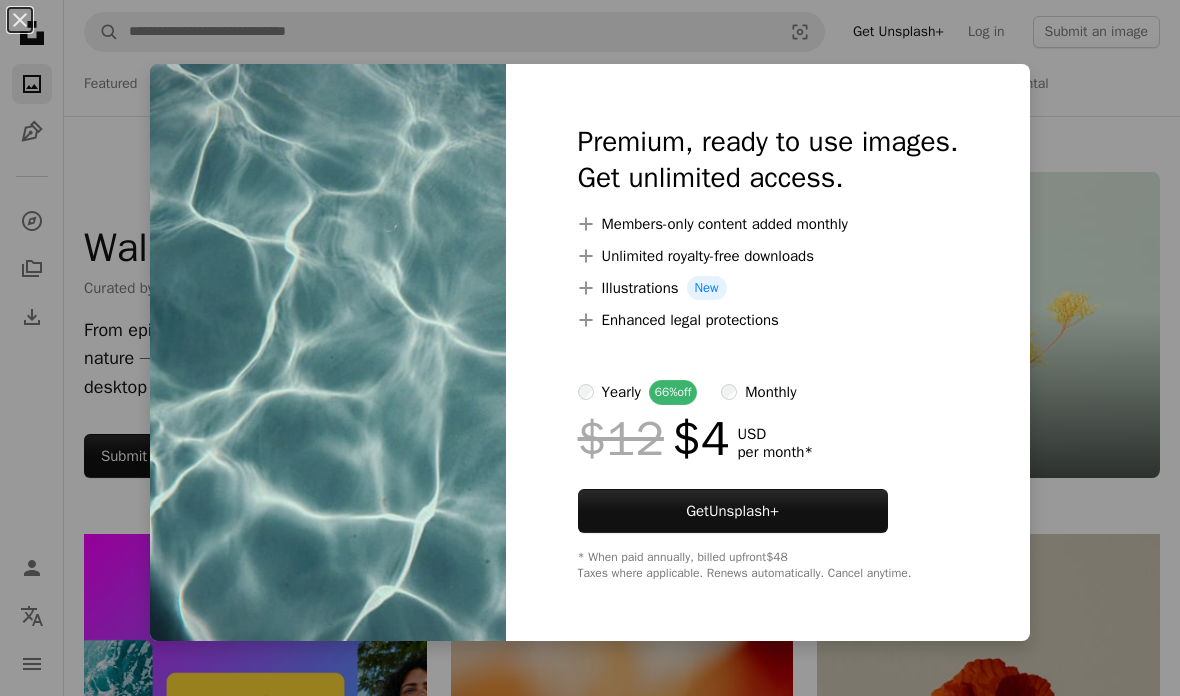 scroll, scrollTop: 2558, scrollLeft: 0, axis: vertical 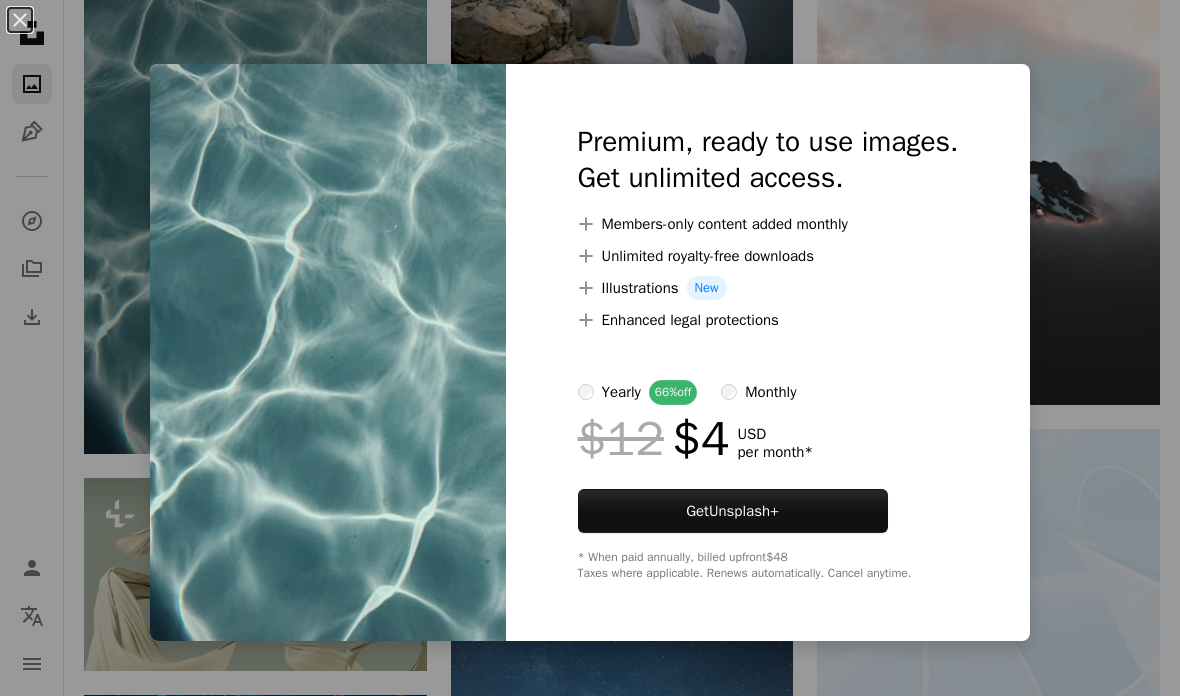 click on "An X shape Premium, ready to use images. Get unlimited access. A plus sign Members-only content added monthly A plus sign Unlimited royalty-free downloads A plus sign Illustrations  New A plus sign Enhanced legal protections yearly 66%  off monthly $12   $4 USD per month * Get  Unsplash+ * When paid annually, billed upfront  $48 Taxes where applicable. Renews automatically. Cancel anytime." at bounding box center (590, 348) 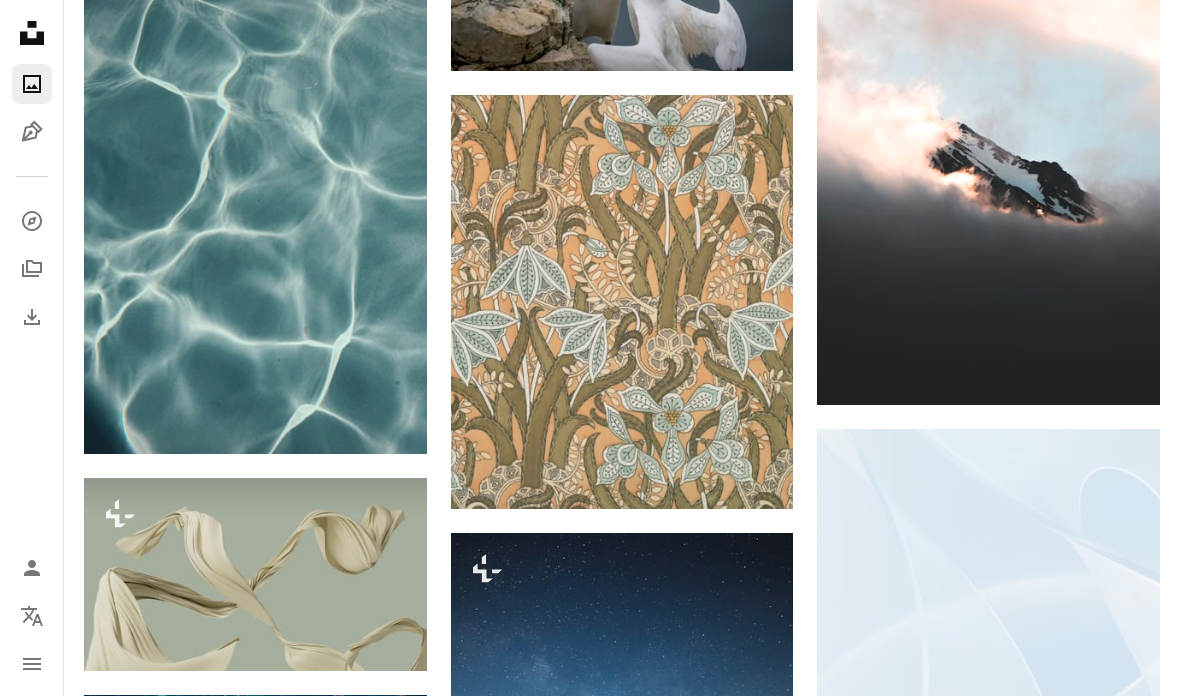 click at bounding box center (255, 196) 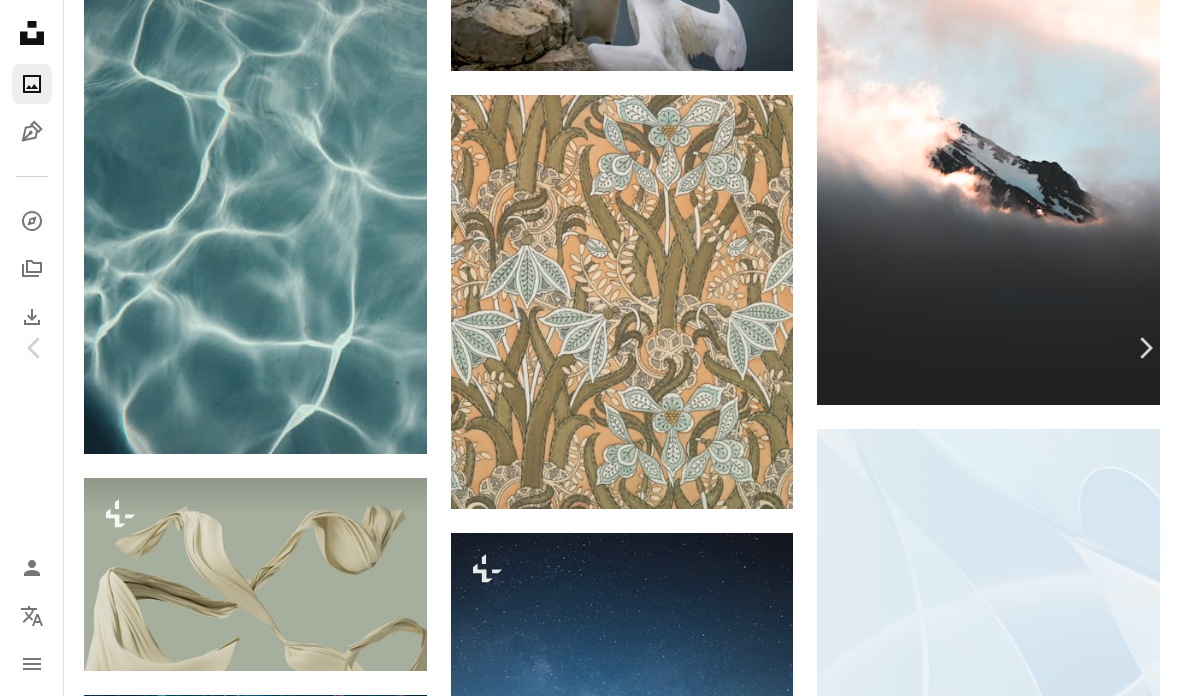 click on "A lock Download" at bounding box center [1023, 3020] 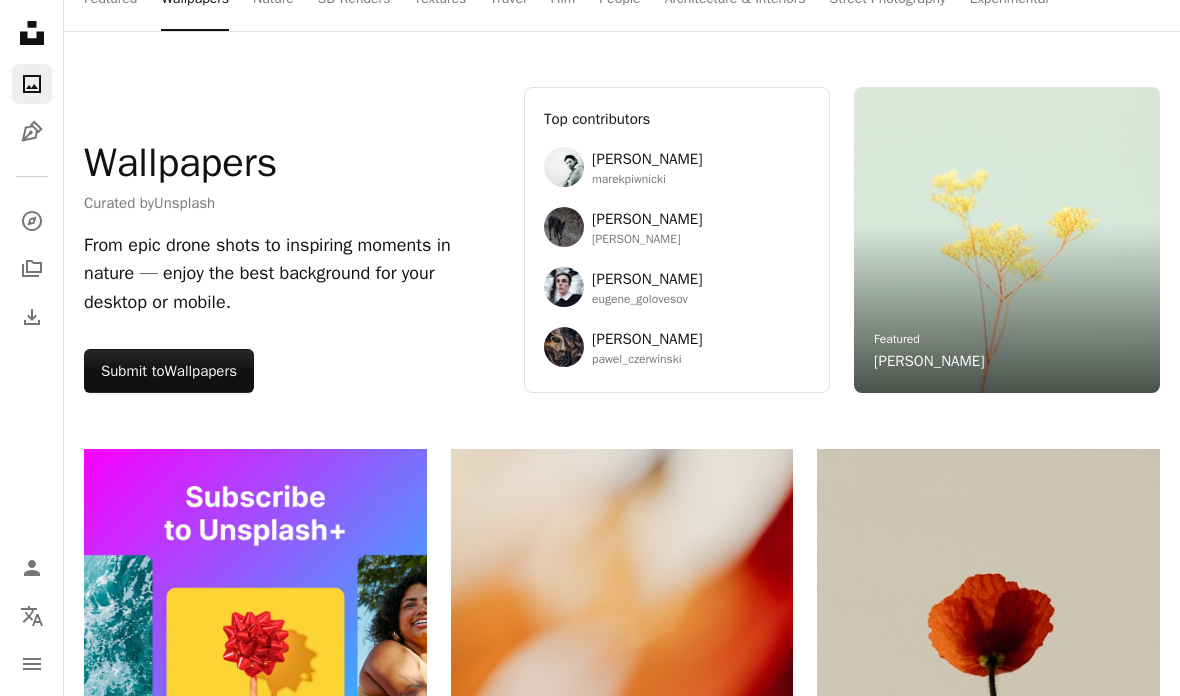 scroll, scrollTop: 0, scrollLeft: 0, axis: both 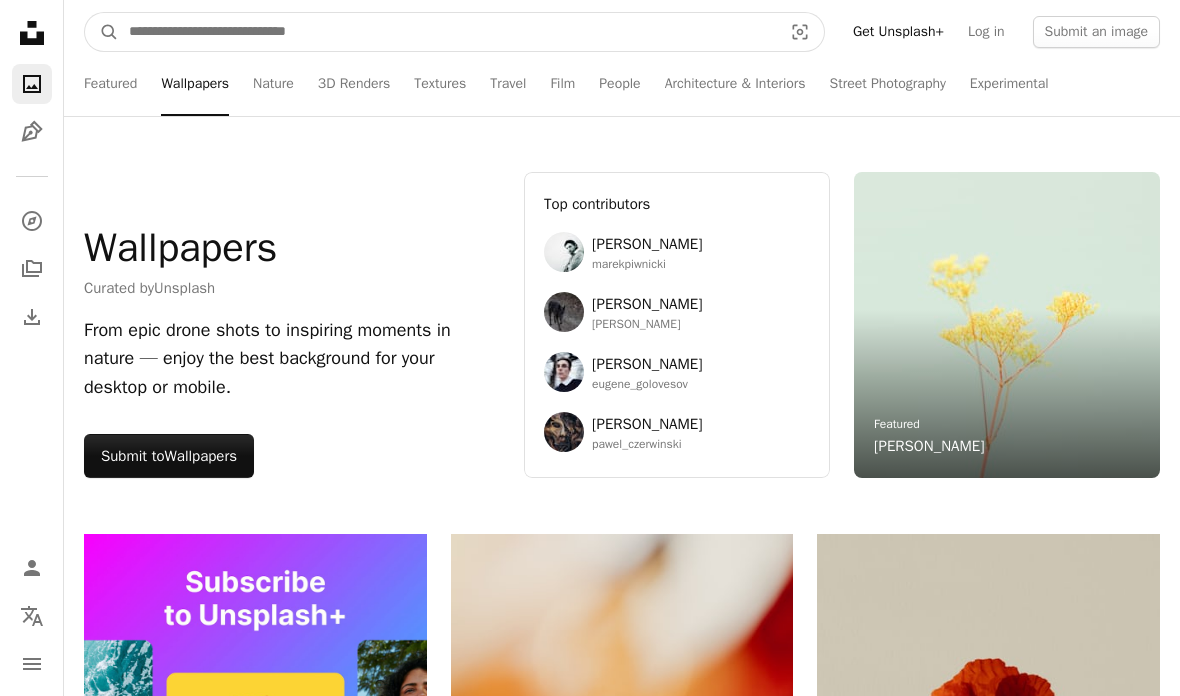 click at bounding box center (447, 32) 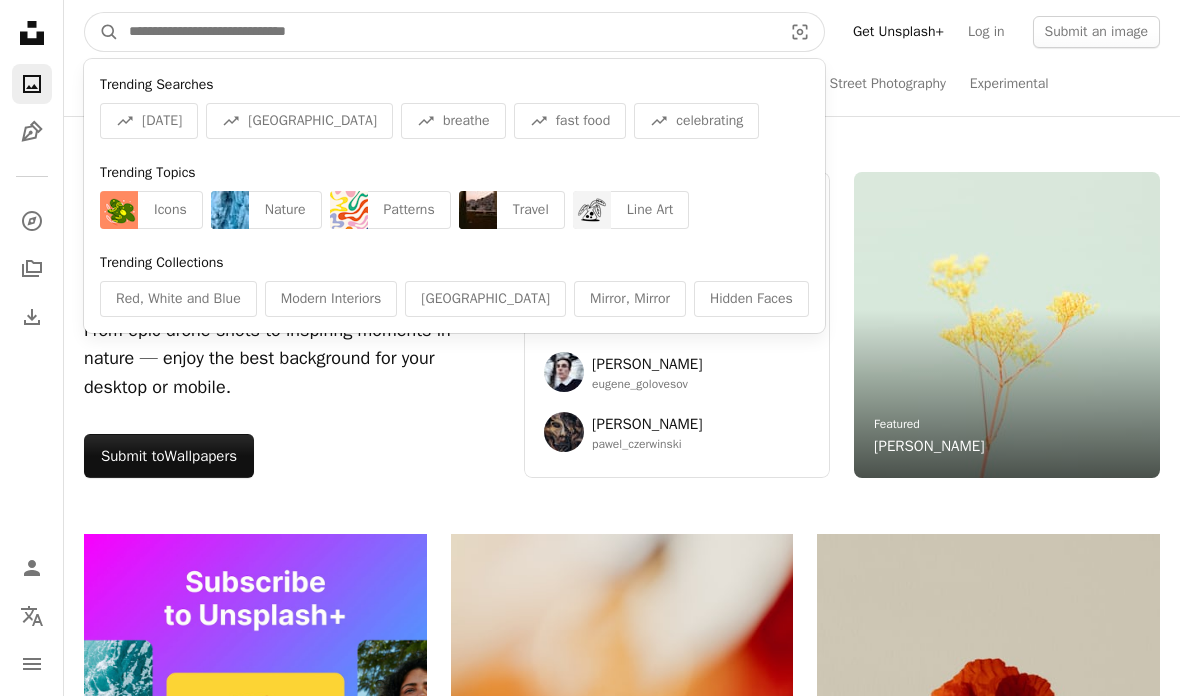 click at bounding box center [447, 32] 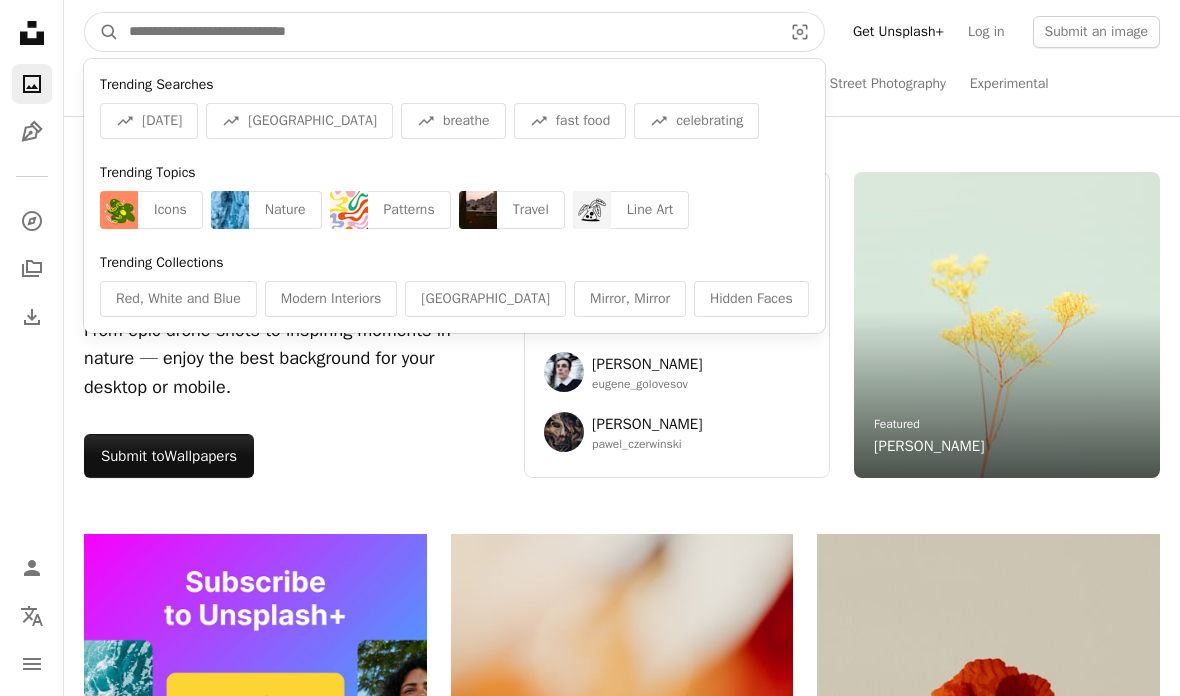 click at bounding box center (447, 32) 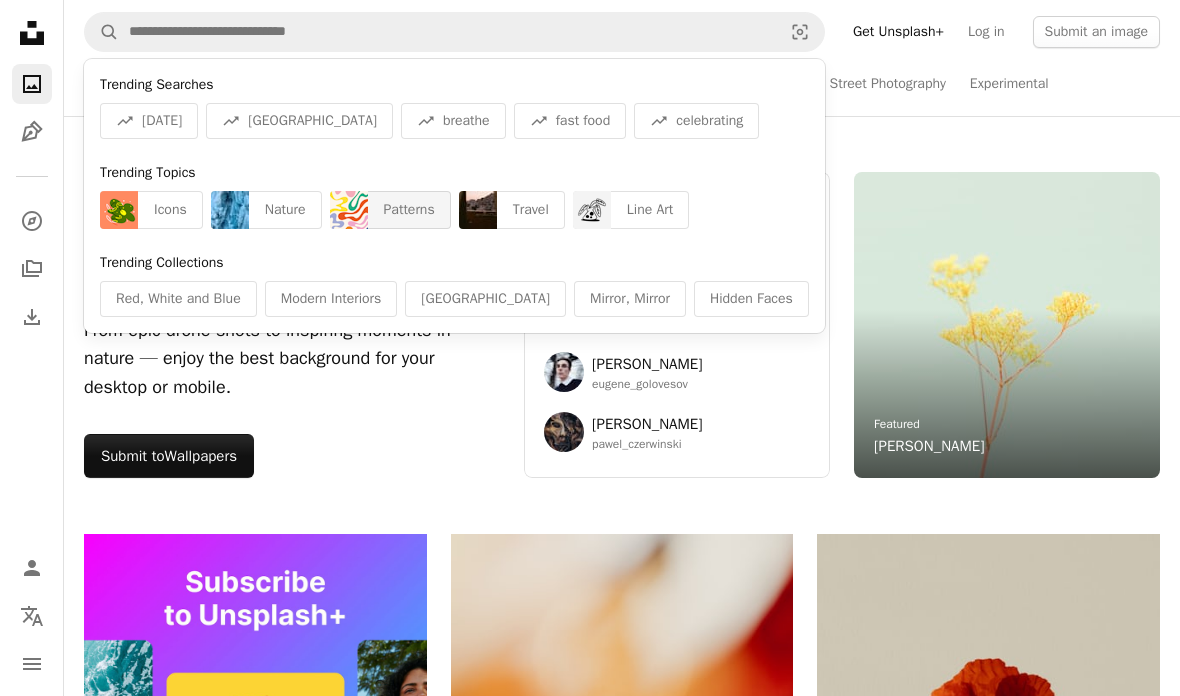 click on "Patterns" at bounding box center [409, 210] 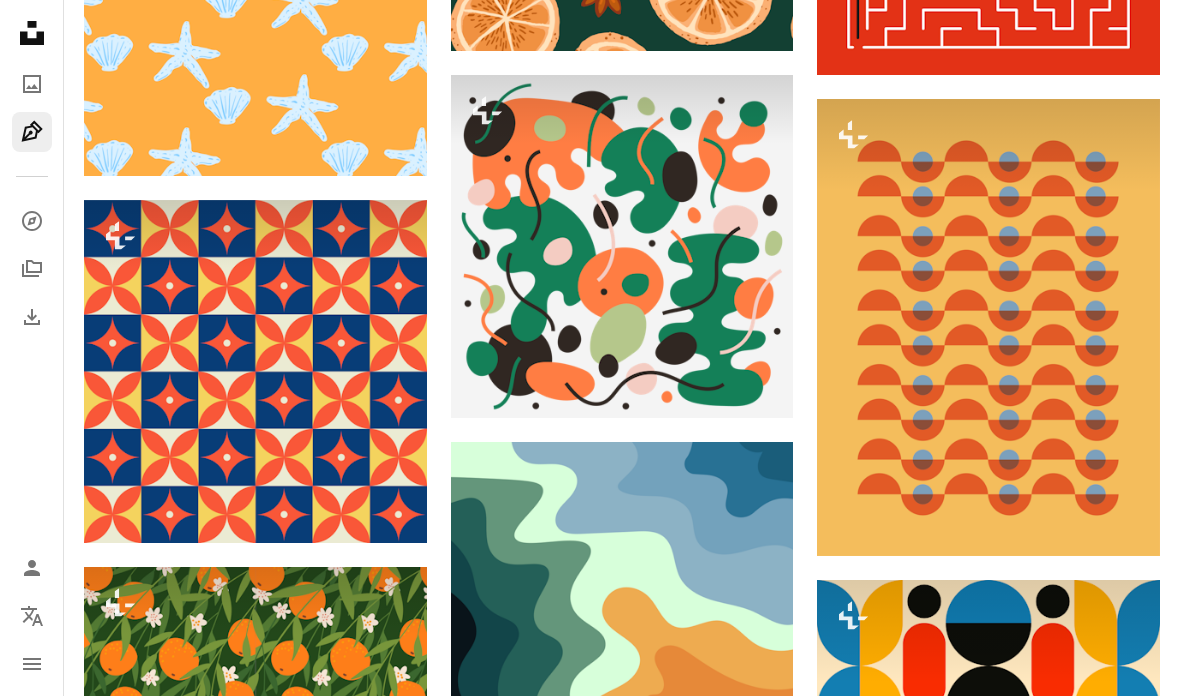 scroll, scrollTop: 1844, scrollLeft: 0, axis: vertical 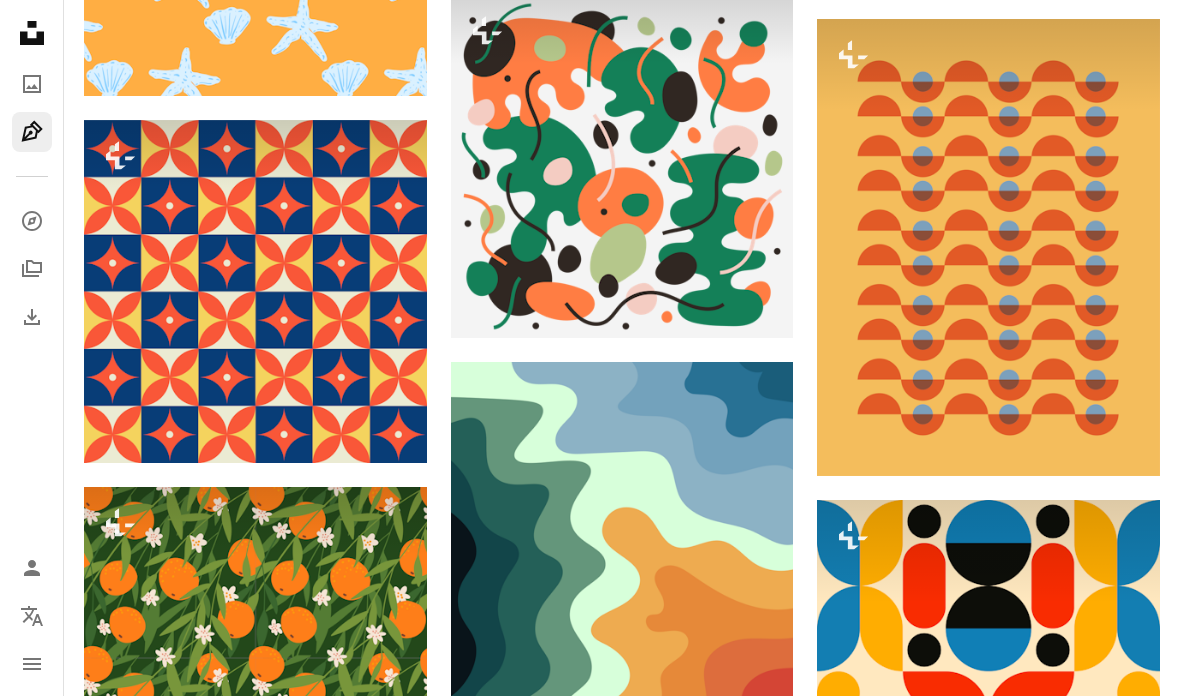 click on "An X shape Premium, ready to use images. Get unlimited access. A plus sign Members-only content added monthly A plus sign Unlimited royalty-free downloads A plus sign Illustrations  New A plus sign Enhanced legal protections yearly 66%  off monthly $12   $4 USD per month * Get  Unsplash+ * When paid annually, billed upfront  $48 Taxes where applicable. Renews automatically. Cancel anytime." at bounding box center [590, 3808] 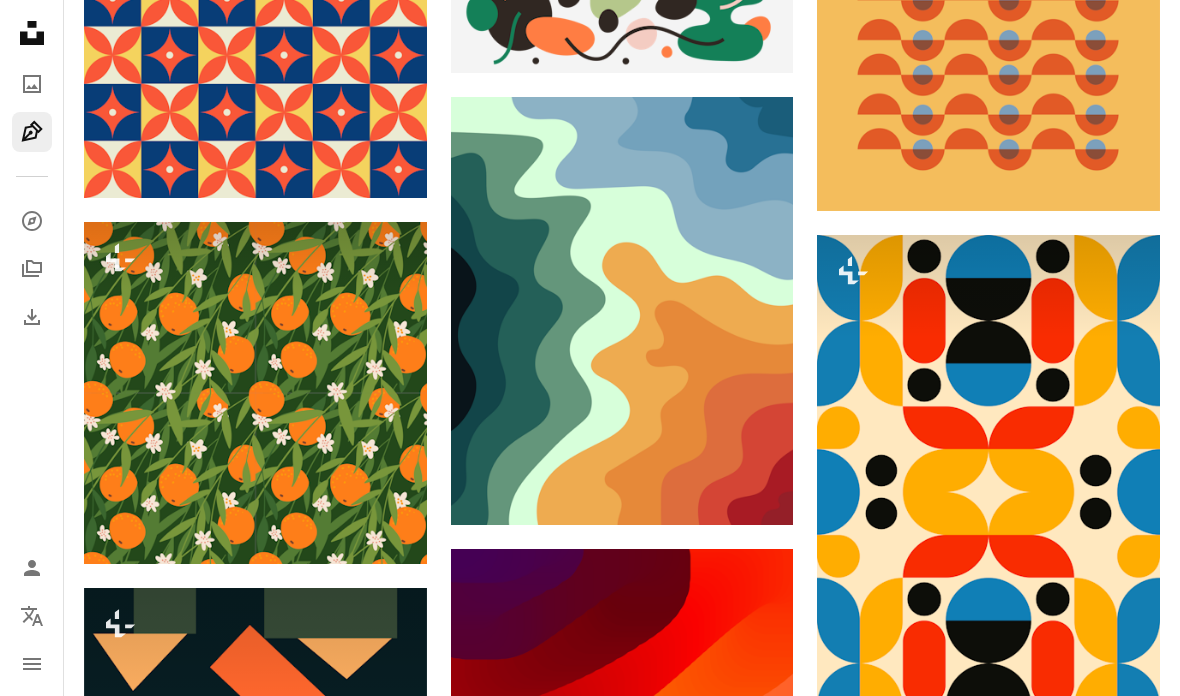click at bounding box center [988, 492] 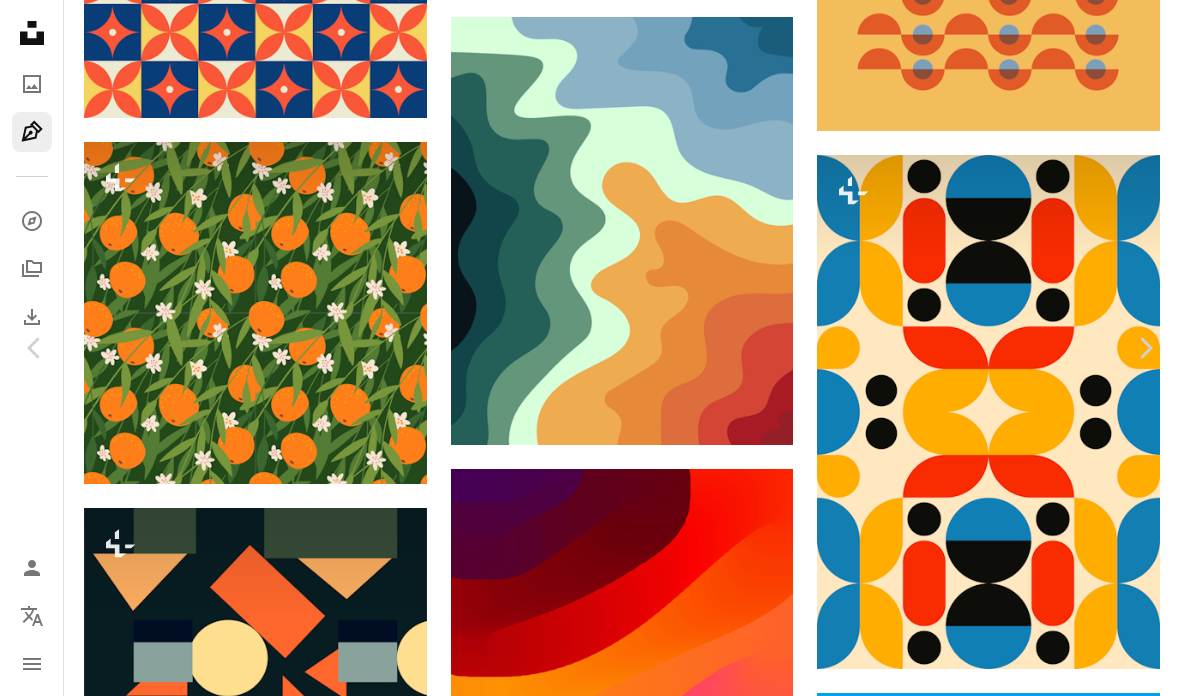 click on "An X shape Chevron left Chevron right Illo Design For  Unsplash+ A heart A plus sign A lock Download Zoom in Featured in Patterns A forward-right arrow Share More Actions Calendar outlined Published on  [DATE] Safety Licensed under the  Unsplash+ License wallpaper background abstract pattern illustration vector backgrounds geometric pattern geometric illustrations shape bauhaus flat design seamless pattern trendy geometric shapes colourful patterns Free pictures From this series Chevron right Plus sign for Unsplash+ Plus sign for Unsplash+ Plus sign for Unsplash+ Plus sign for Unsplash+ Plus sign for Unsplash+ Related images Plus sign for Unsplash+ A heart A plus sign [PERSON_NAME] For  Unsplash+ A lock Download Plus sign for Unsplash+ A heart A plus sign [PERSON_NAME] For  Unsplash+ A lock Download Plus sign for Unsplash+ A heart A plus sign [PERSON_NAME] For  Unsplash+ A lock Download Plus sign for Unsplash+ A heart A plus sign HJ Project For  Unsplash+ A lock Download Plus sign for Unsplash+" at bounding box center [590, 3463] 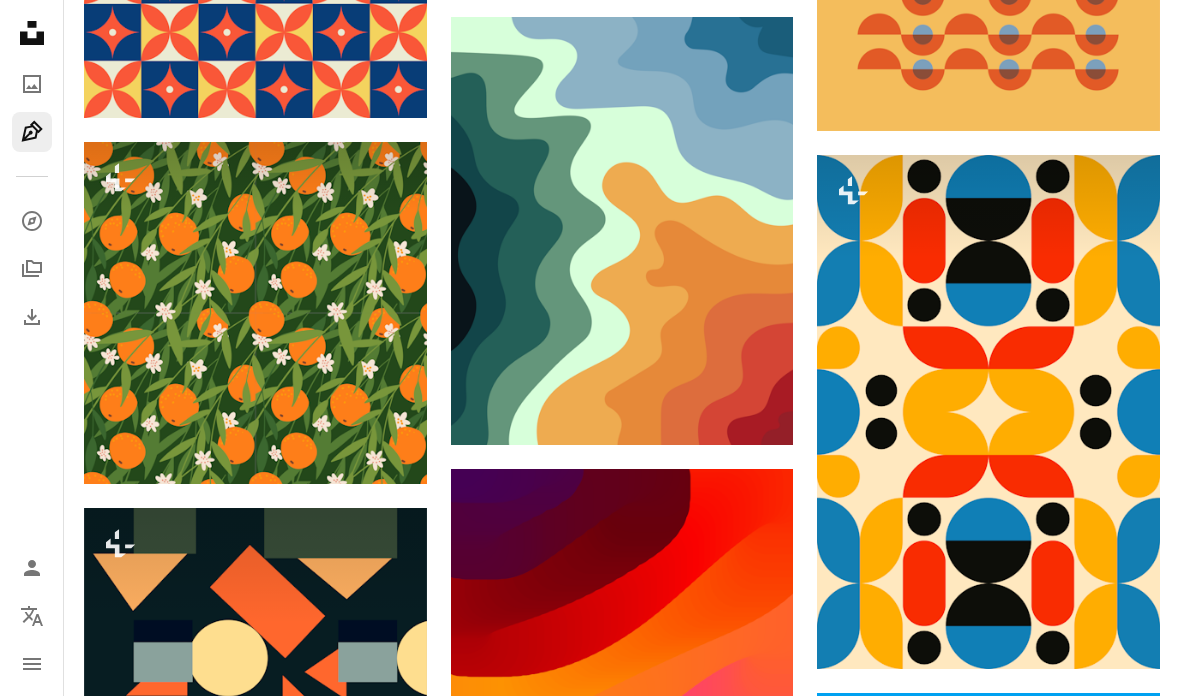 click on "A lock Download" at bounding box center (356, 448) 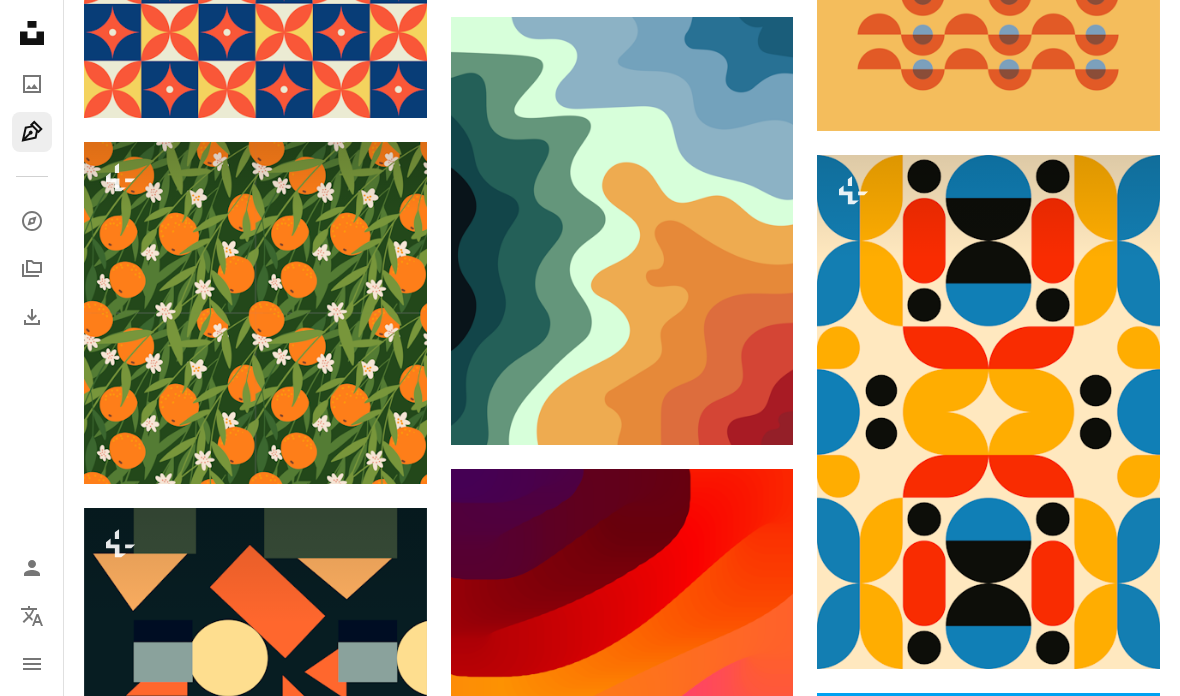 click on "An X shape Premium, ready to use images. Get unlimited access. A plus sign Members-only content added monthly A plus sign Unlimited royalty-free downloads A plus sign Illustrations  New A plus sign Enhanced legal protections yearly 66%  off monthly $12   $4 USD per month * Get  Unsplash+ * When paid annually, billed upfront  $48 Taxes where applicable. Renews automatically. Cancel anytime." at bounding box center [590, 3463] 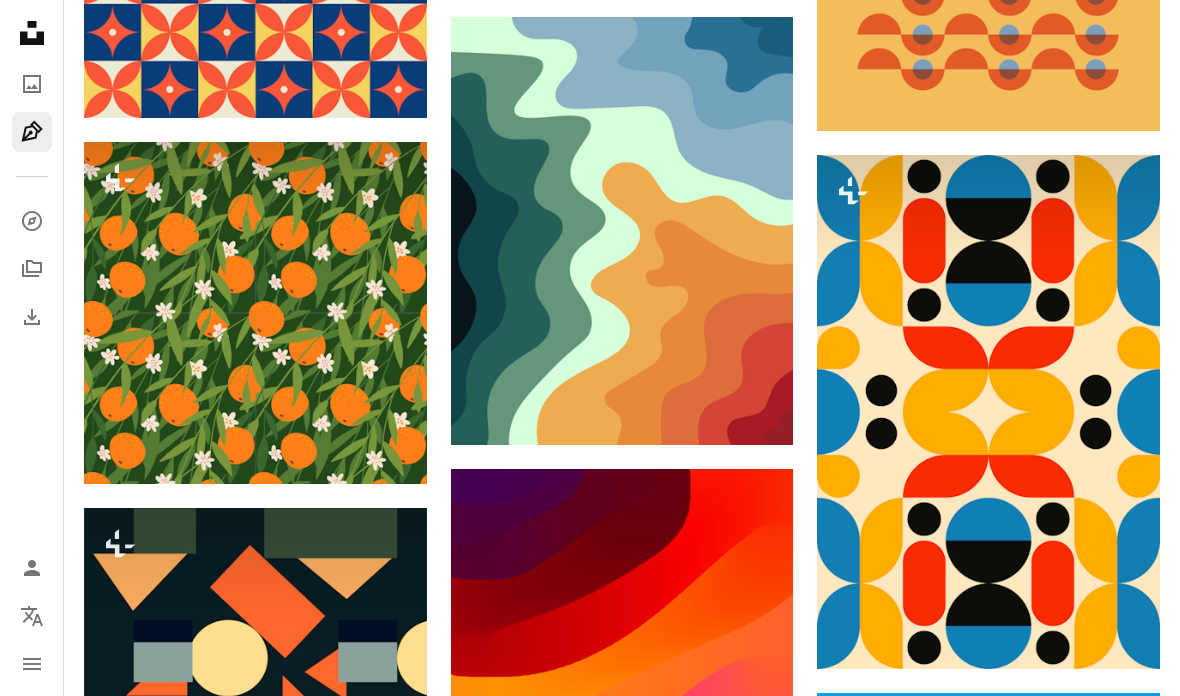 click at bounding box center (255, 313) 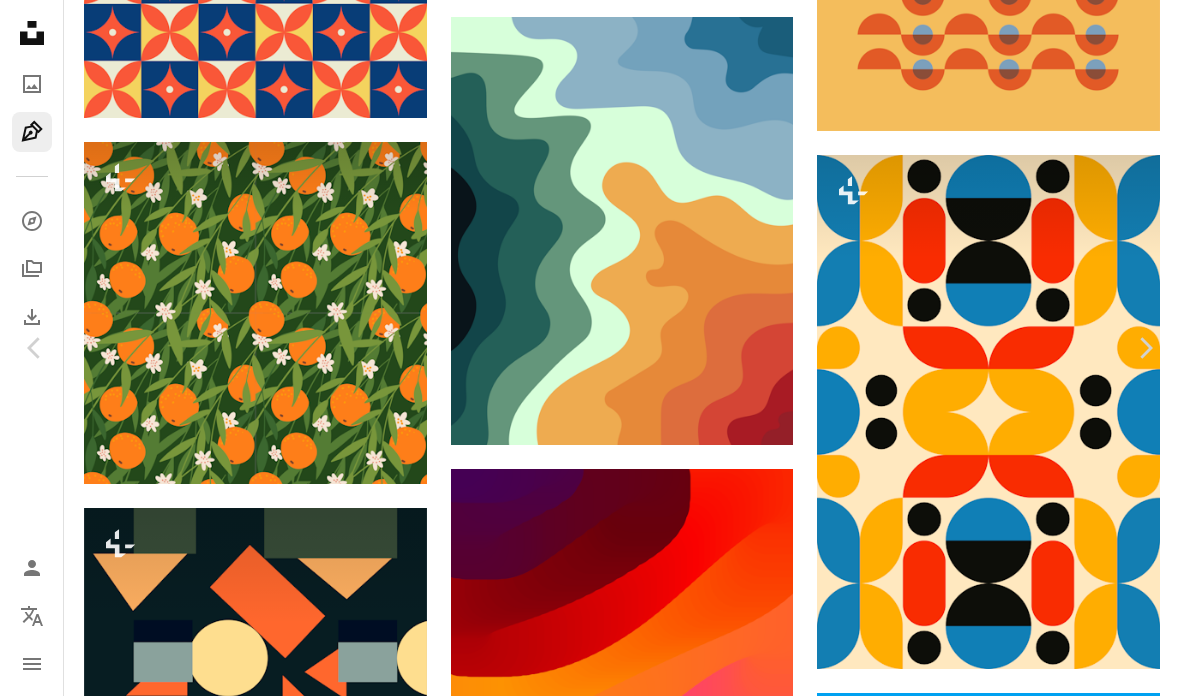 scroll, scrollTop: 3043, scrollLeft: 0, axis: vertical 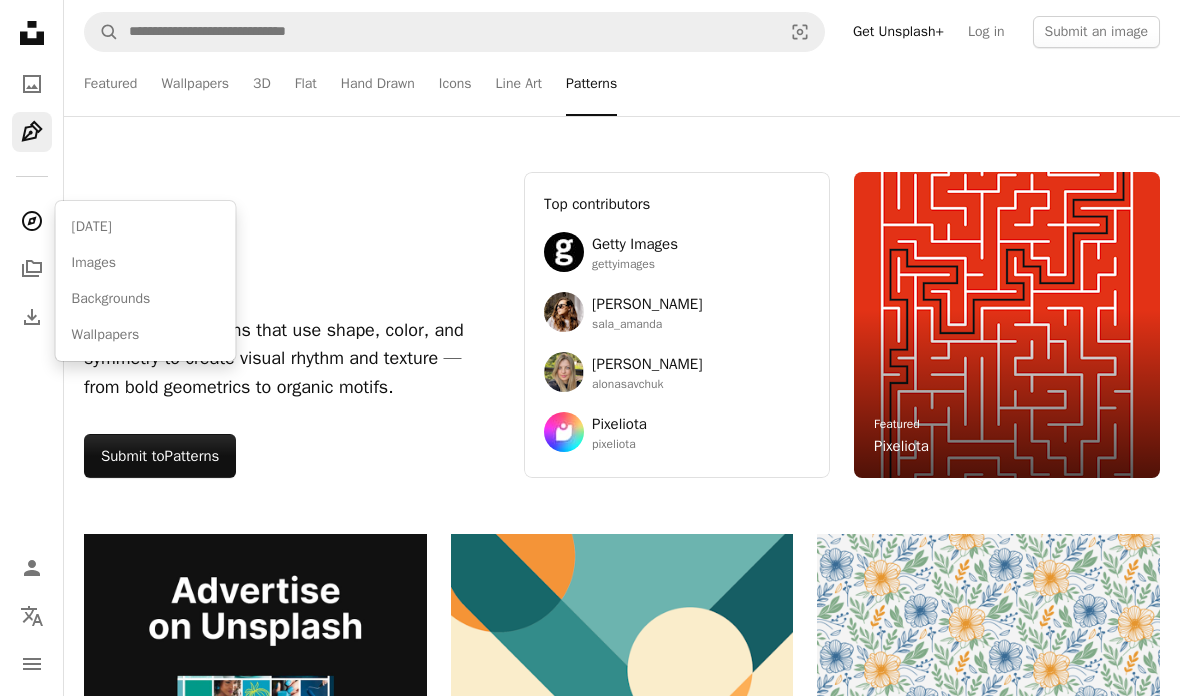 click 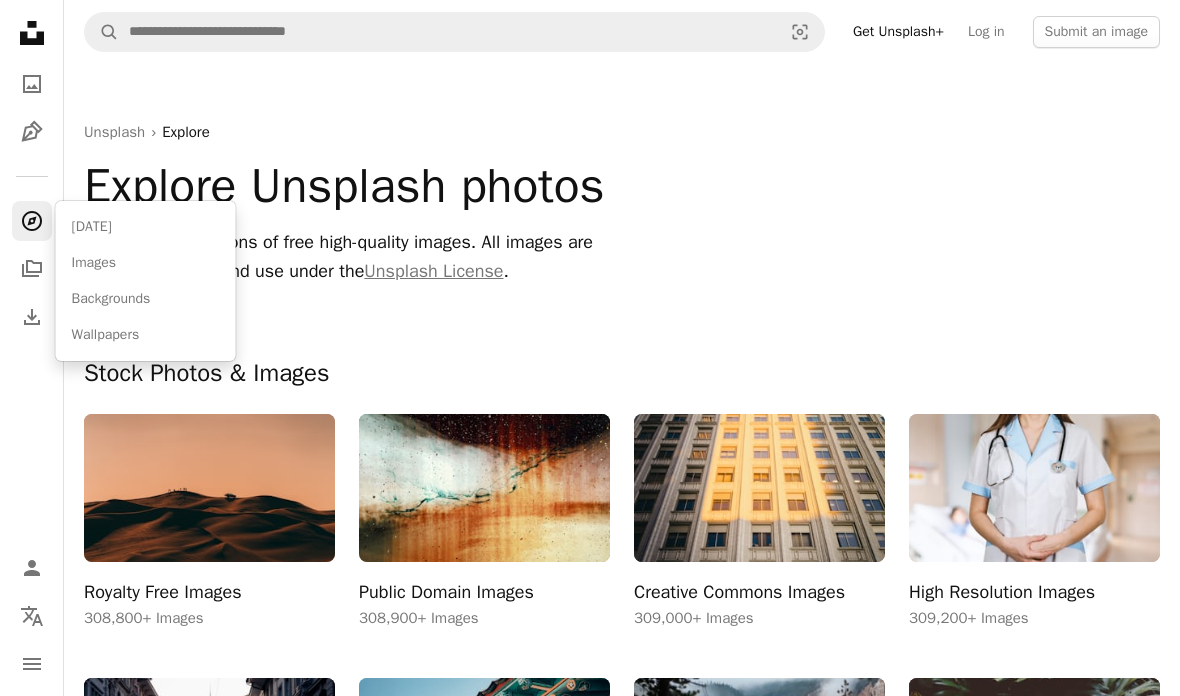 click 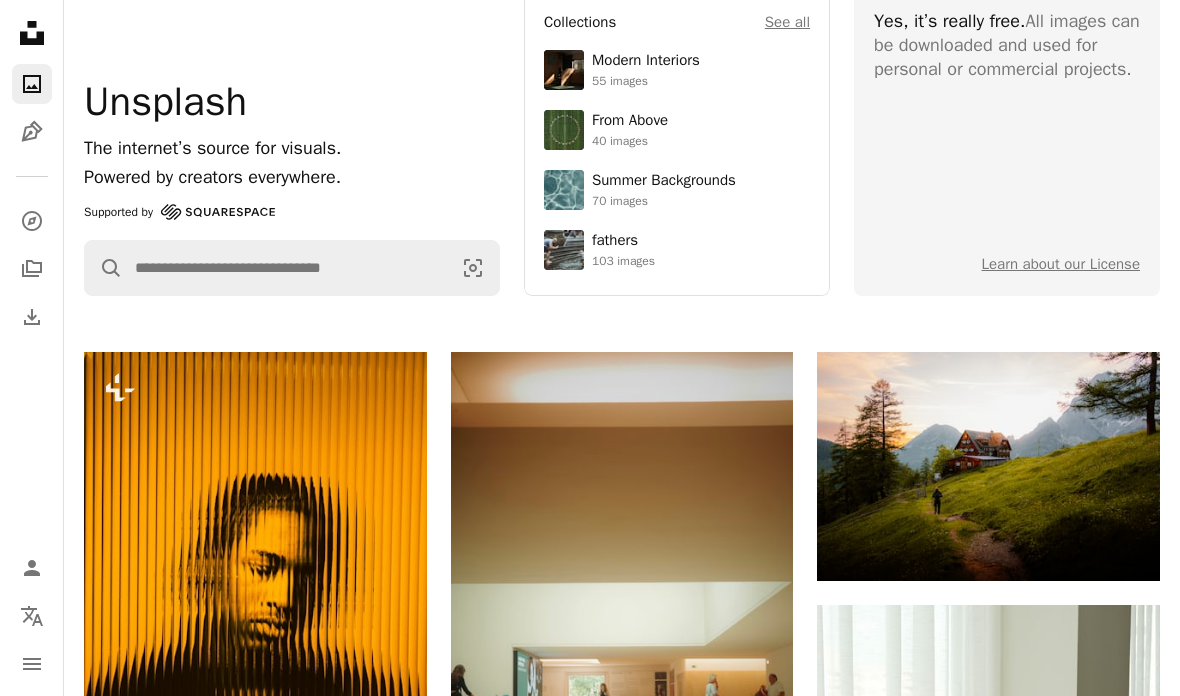 scroll, scrollTop: 0, scrollLeft: 0, axis: both 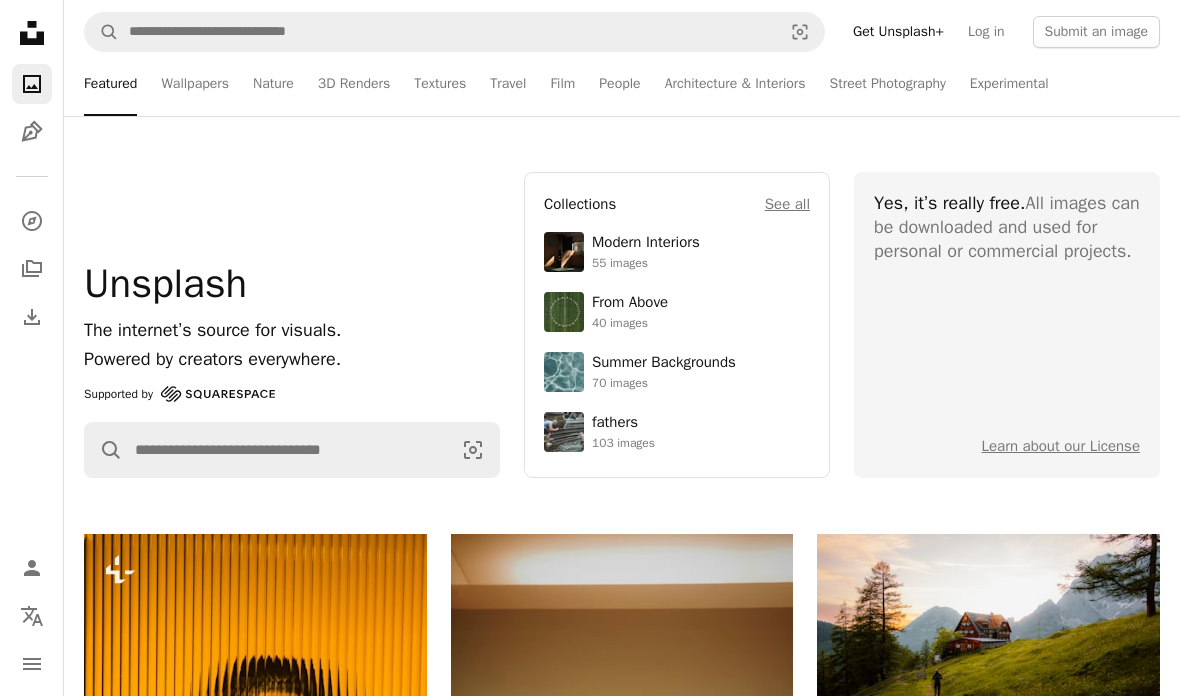click on "Unsplash logo Unsplash Home" 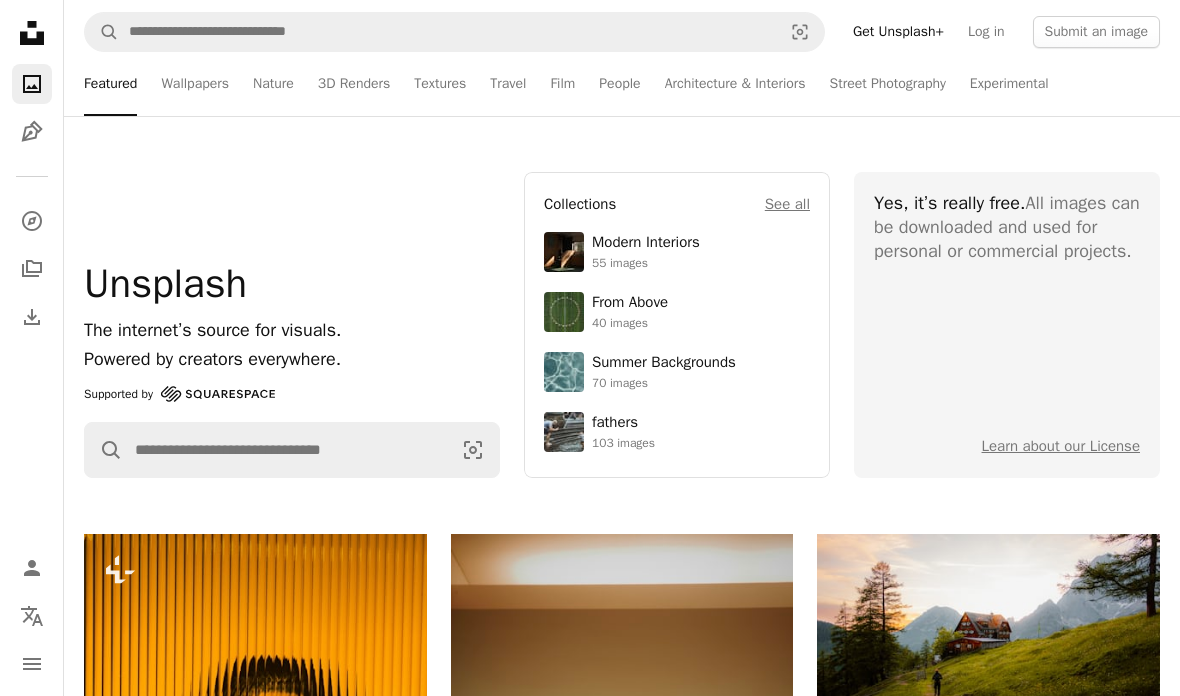 click on "Unsplash logo Unsplash Home" 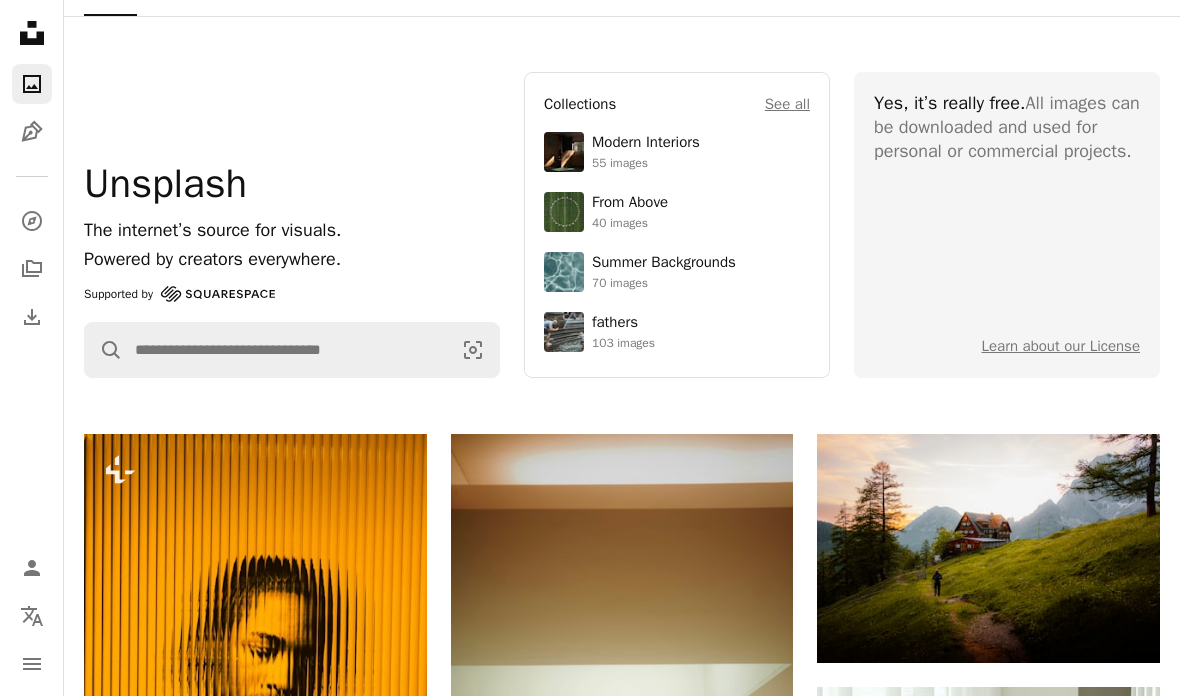 scroll, scrollTop: 98, scrollLeft: 0, axis: vertical 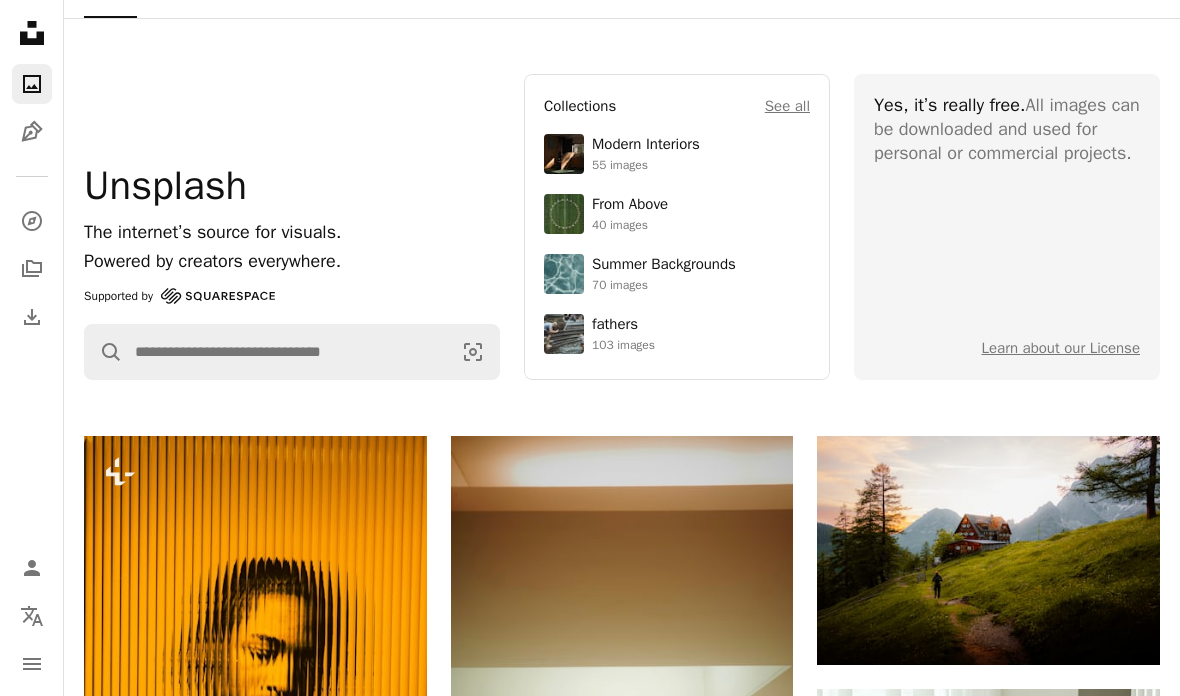 click 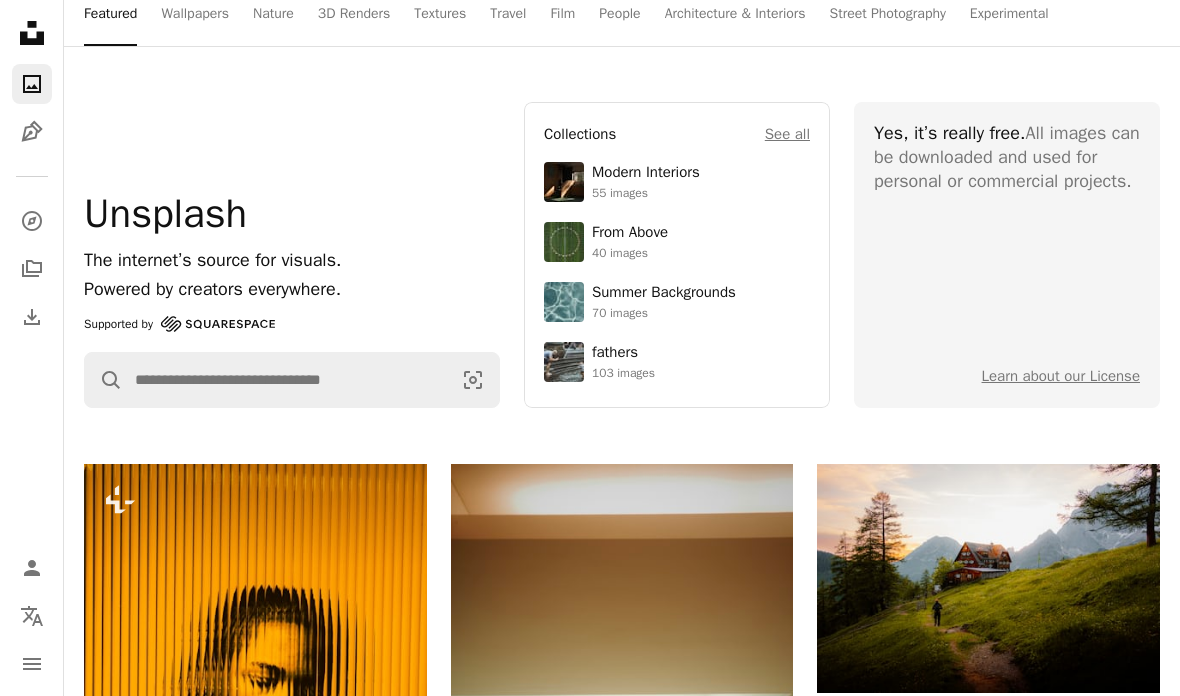 scroll, scrollTop: 0, scrollLeft: 0, axis: both 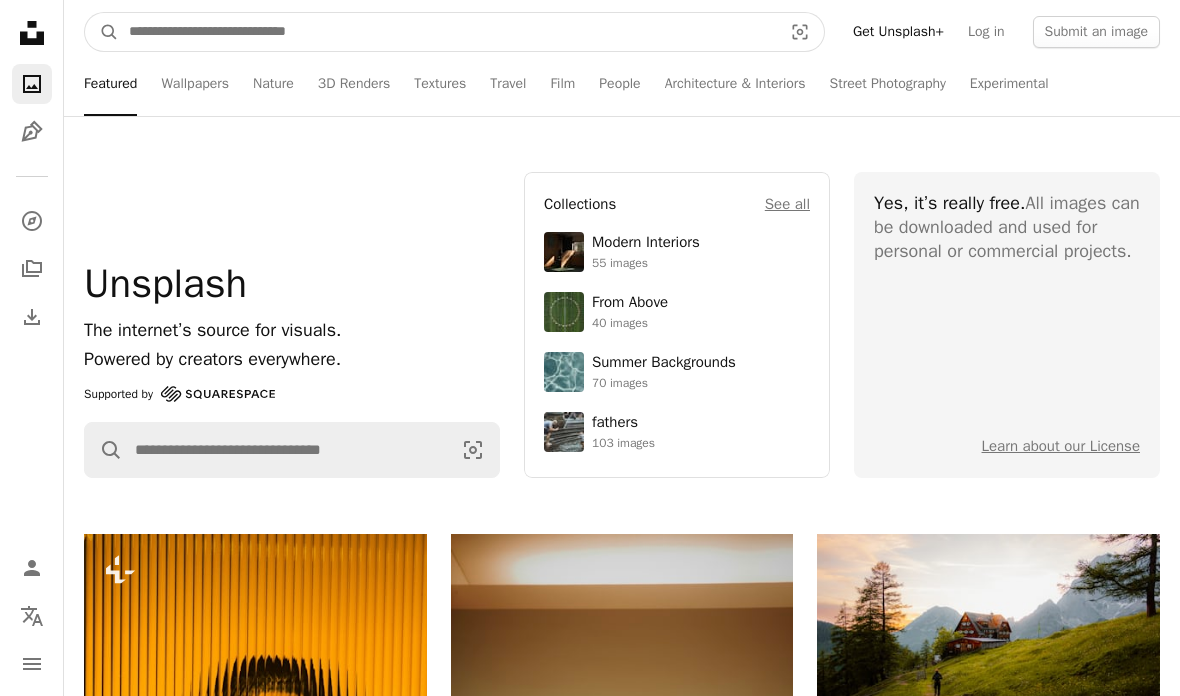 click at bounding box center (447, 32) 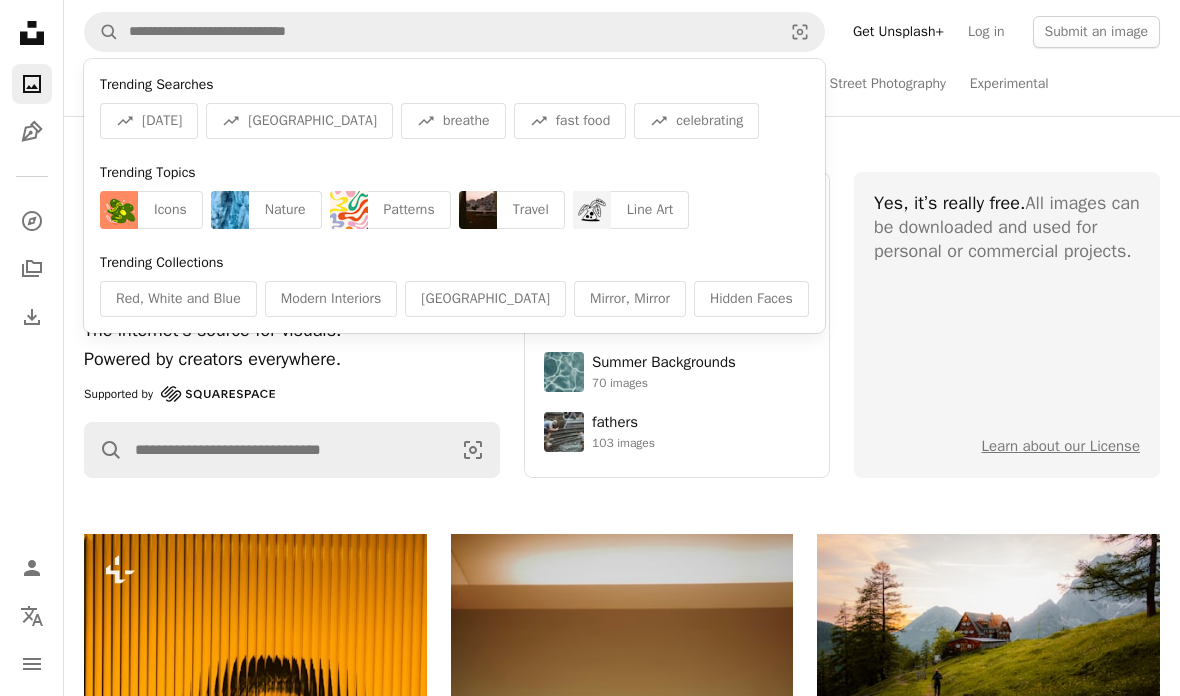 click on "Patterns" at bounding box center [409, 210] 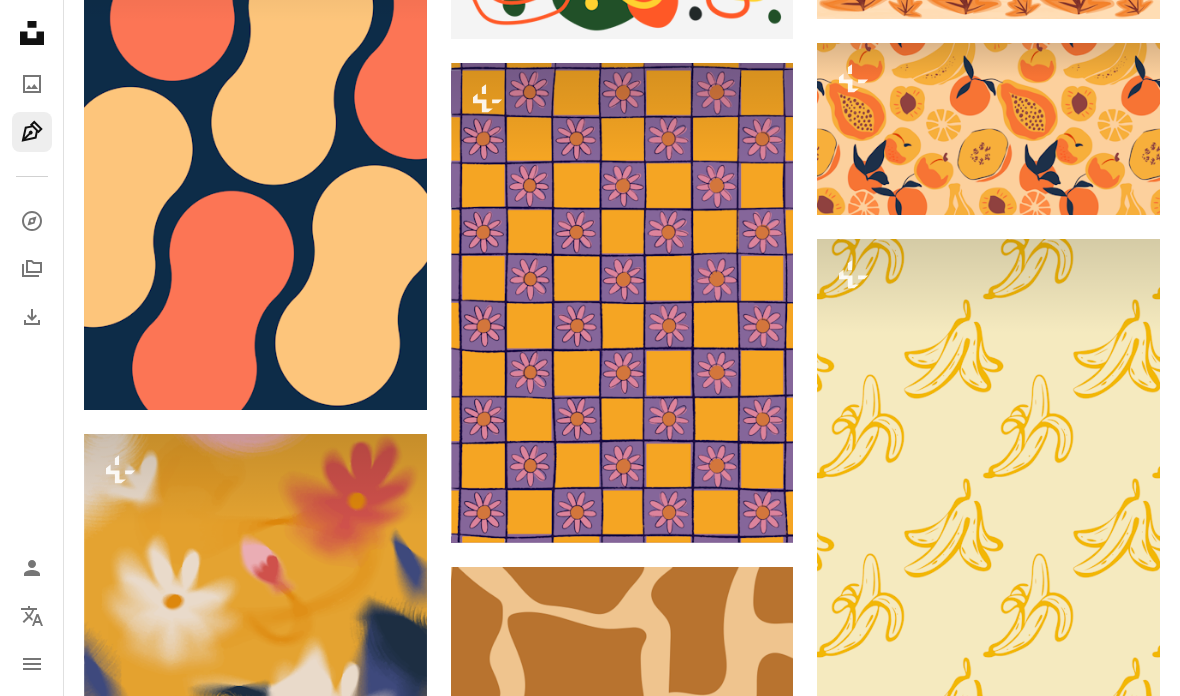 scroll, scrollTop: 3893, scrollLeft: 0, axis: vertical 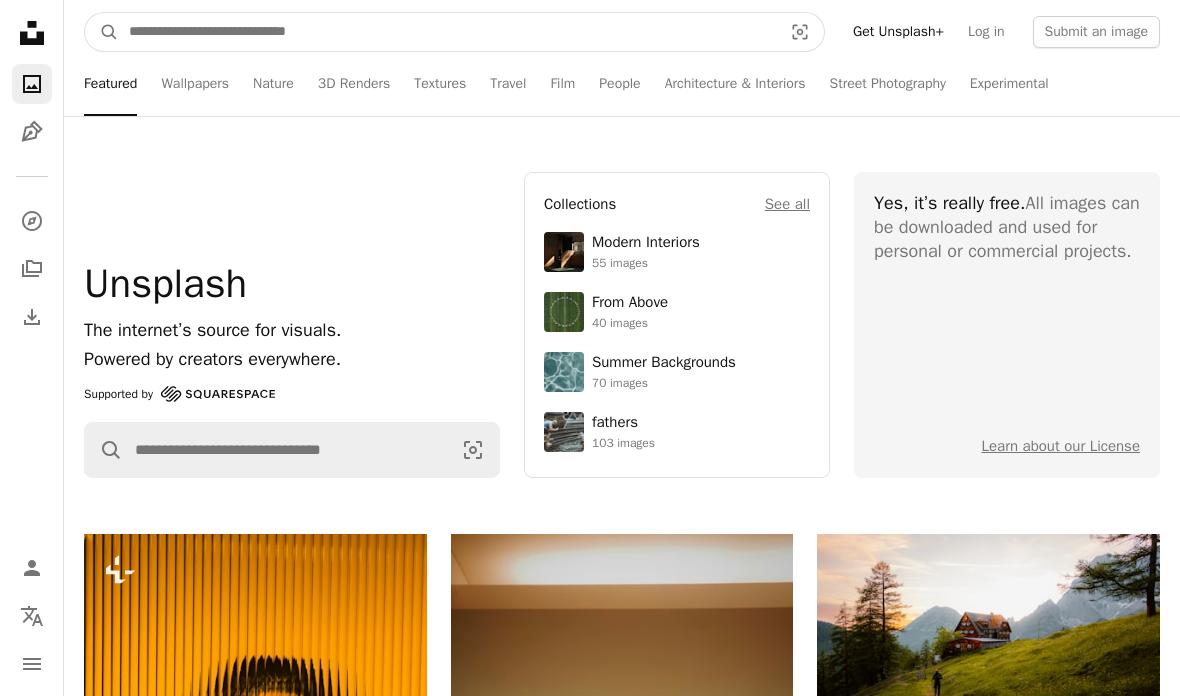 click at bounding box center (447, 32) 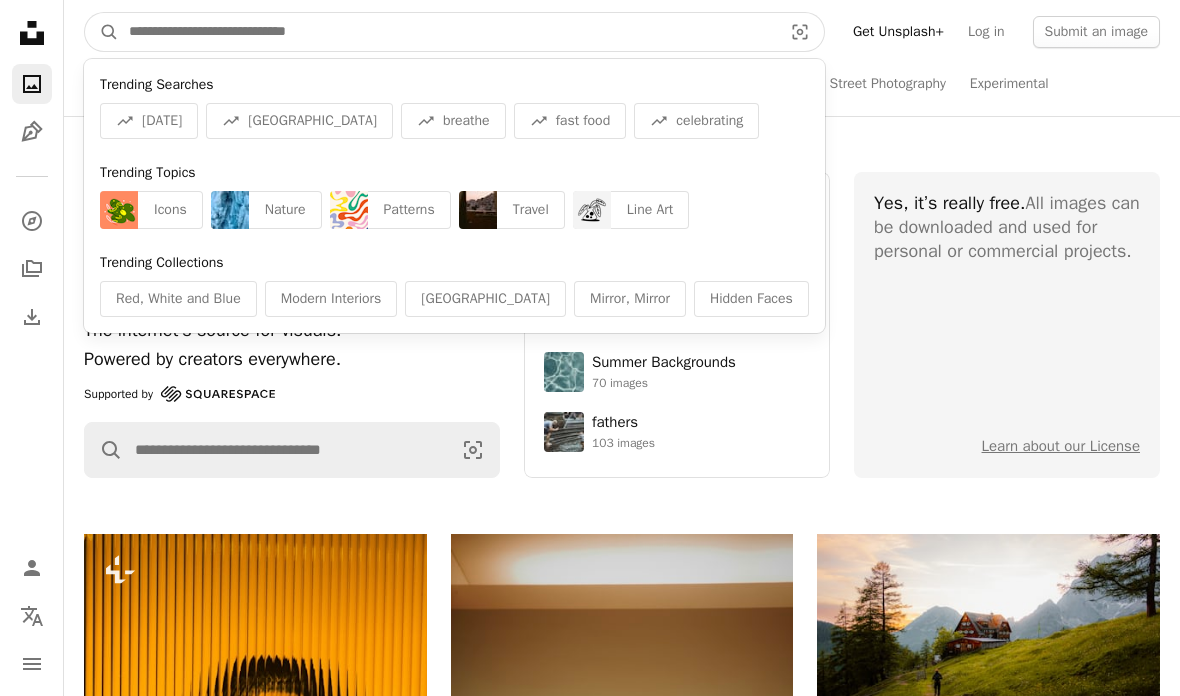 click at bounding box center (447, 32) 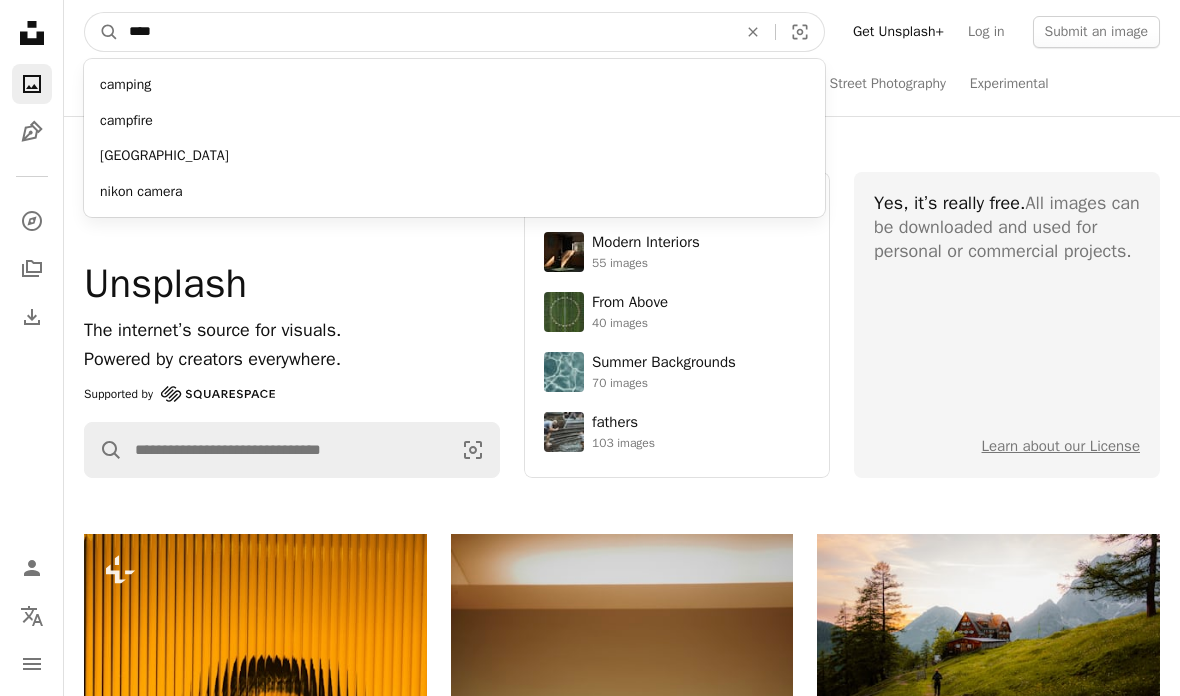 type on "****" 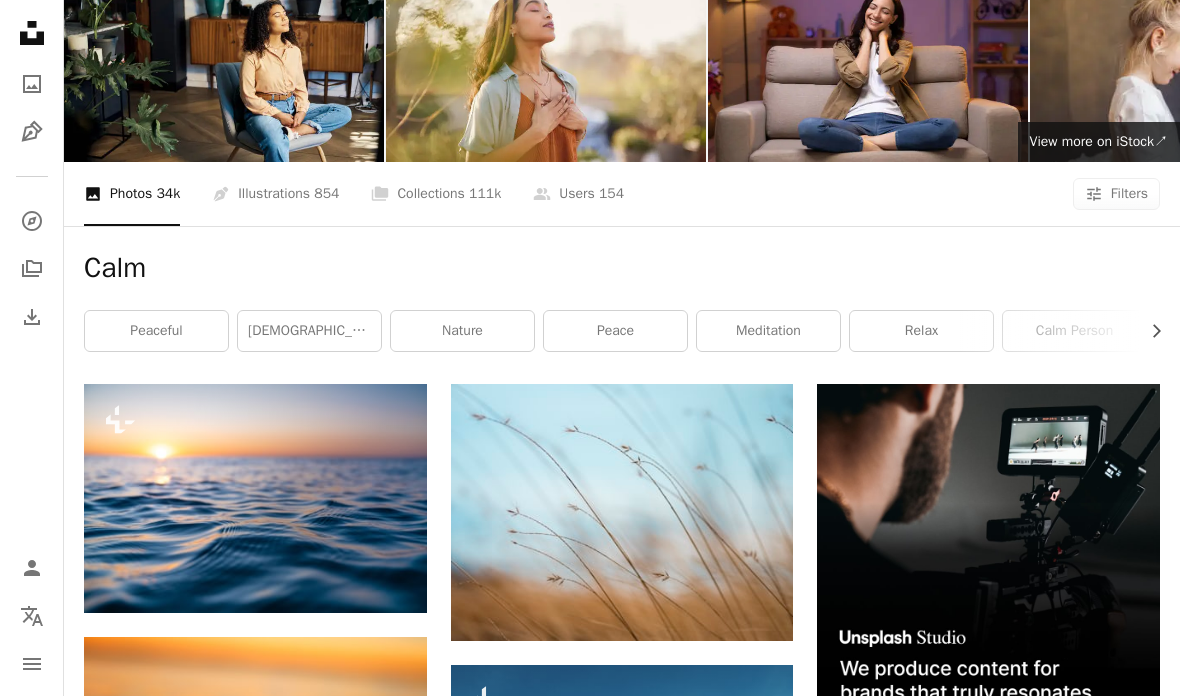 scroll, scrollTop: 0, scrollLeft: 0, axis: both 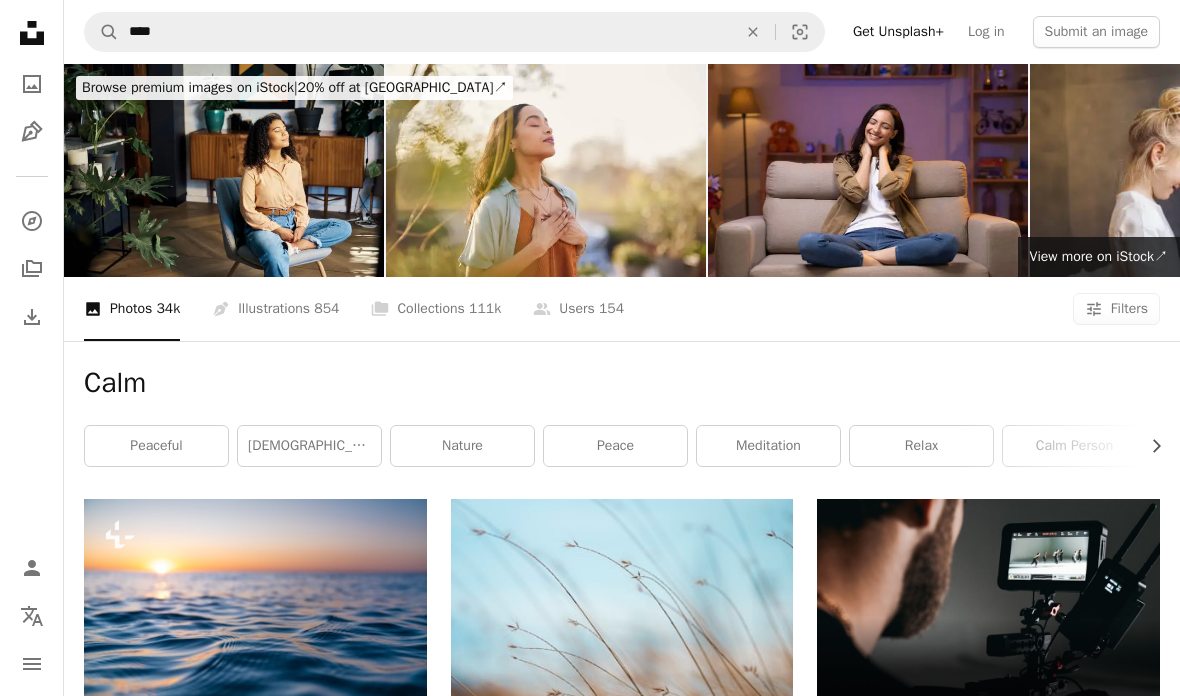 click on "[DEMOGRAPHIC_DATA]" at bounding box center [309, 446] 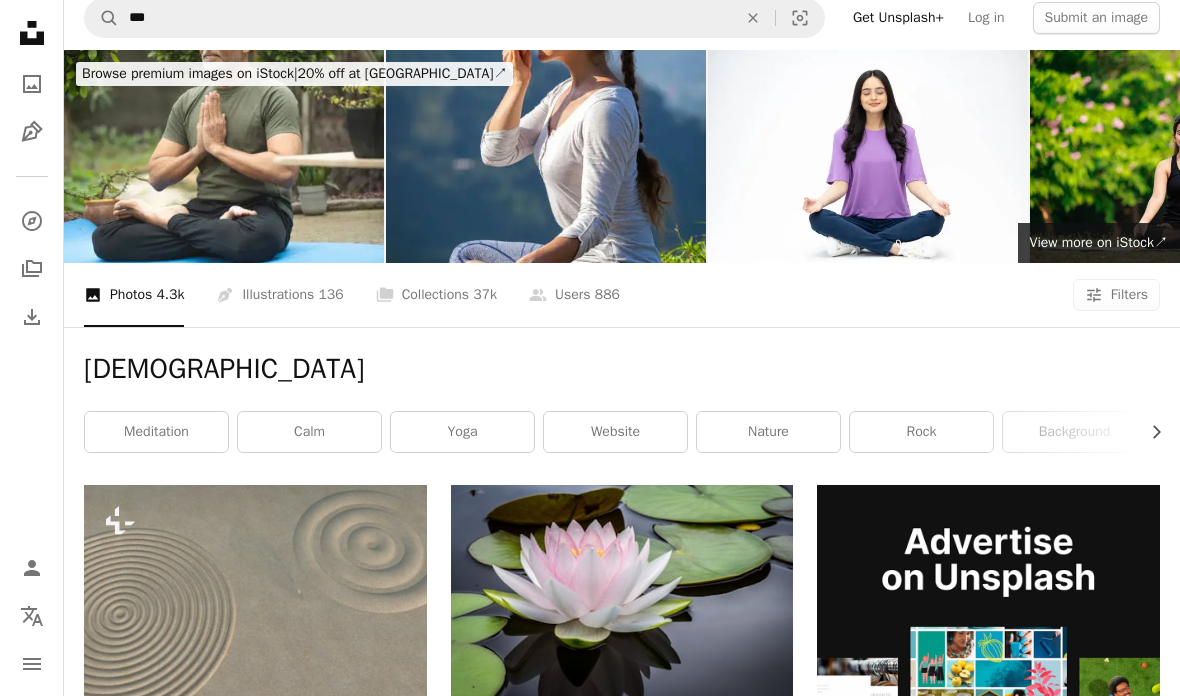 scroll, scrollTop: 0, scrollLeft: 0, axis: both 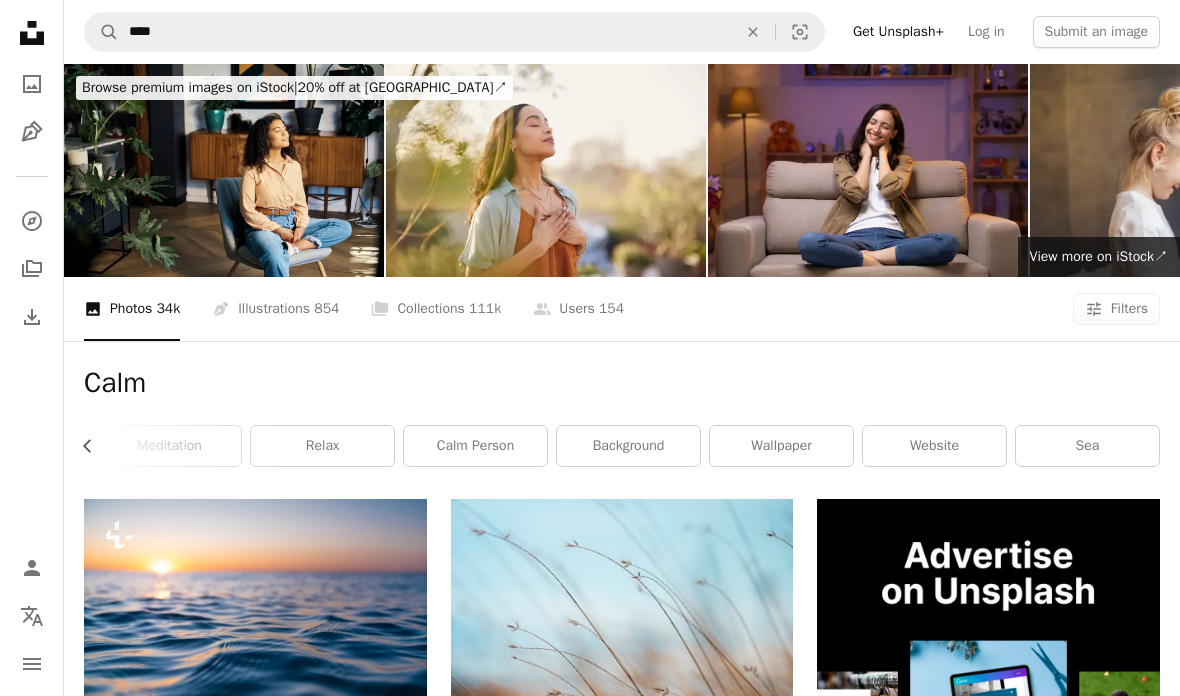 click on "wallpaper" at bounding box center [781, 446] 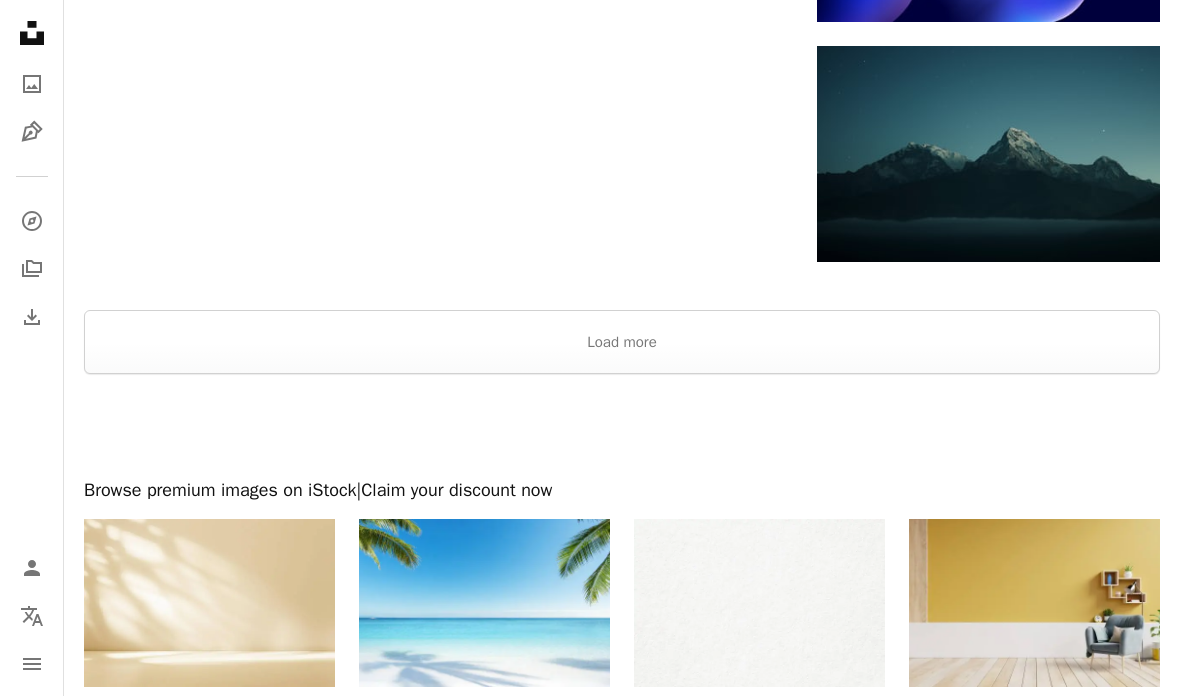 scroll, scrollTop: 2491, scrollLeft: 0, axis: vertical 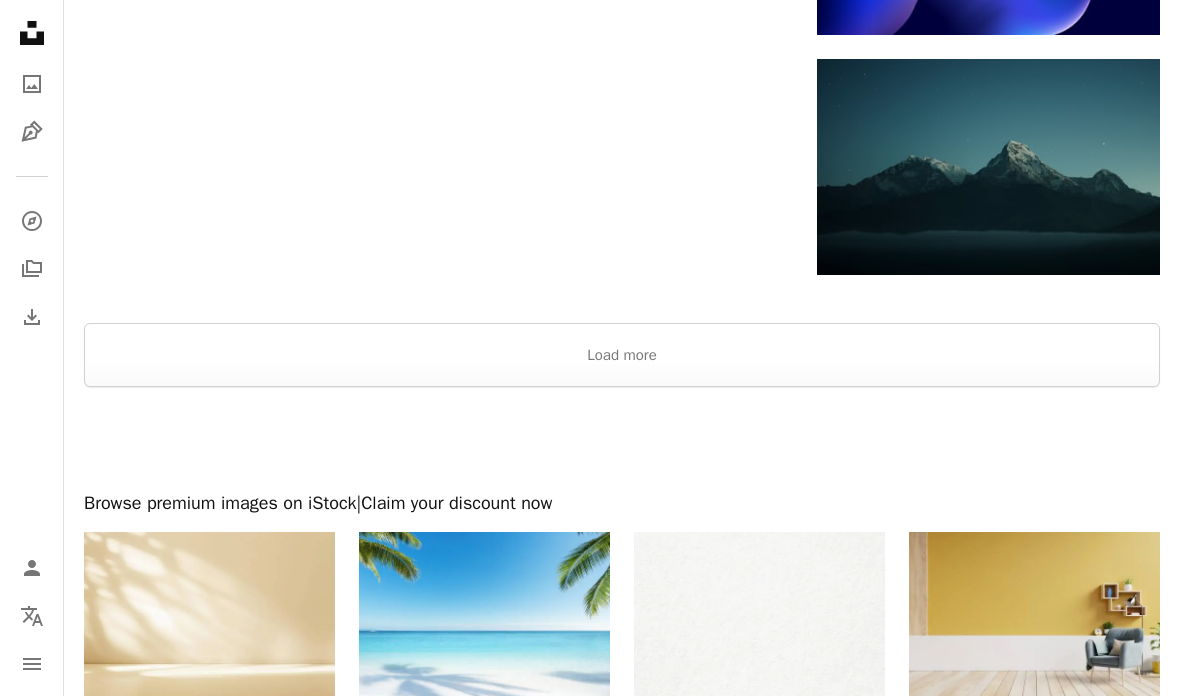 click on "Load more" at bounding box center [622, 355] 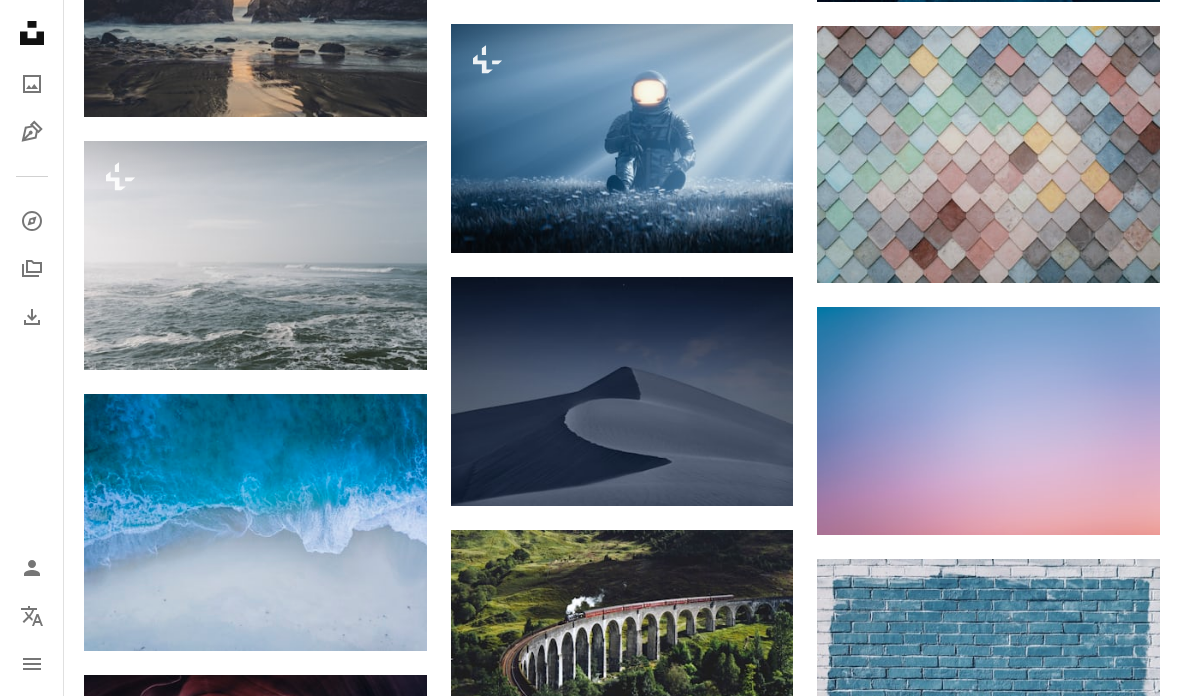 scroll, scrollTop: 5350, scrollLeft: 0, axis: vertical 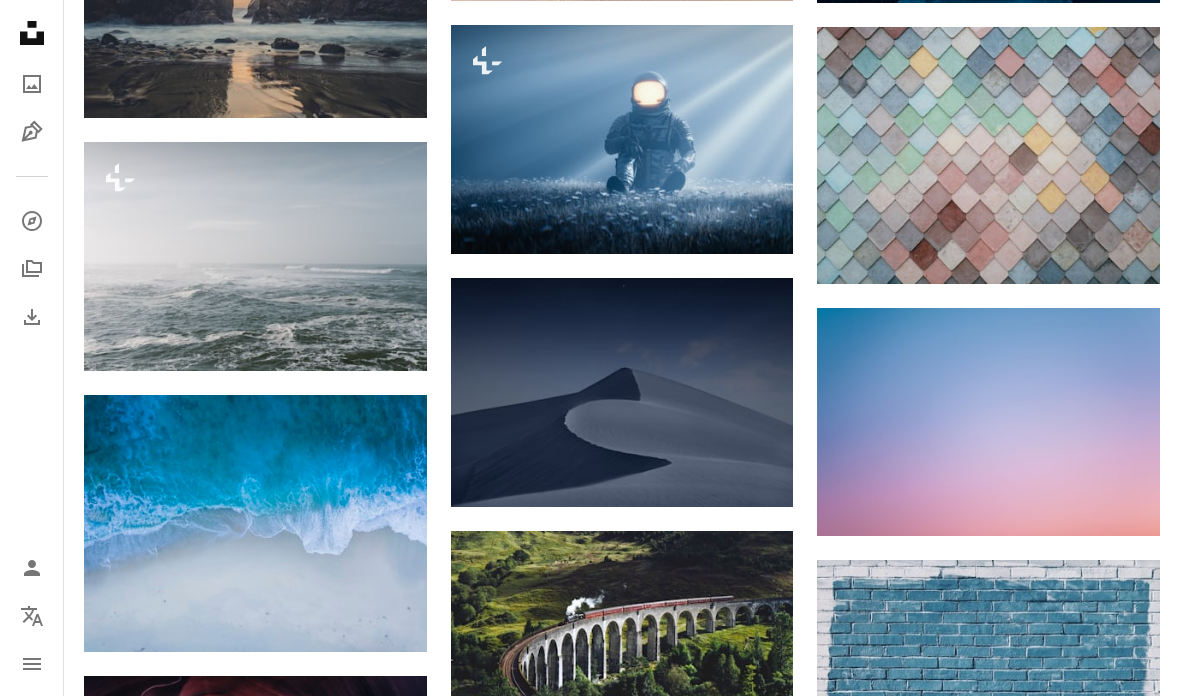 click at bounding box center (988, 155) 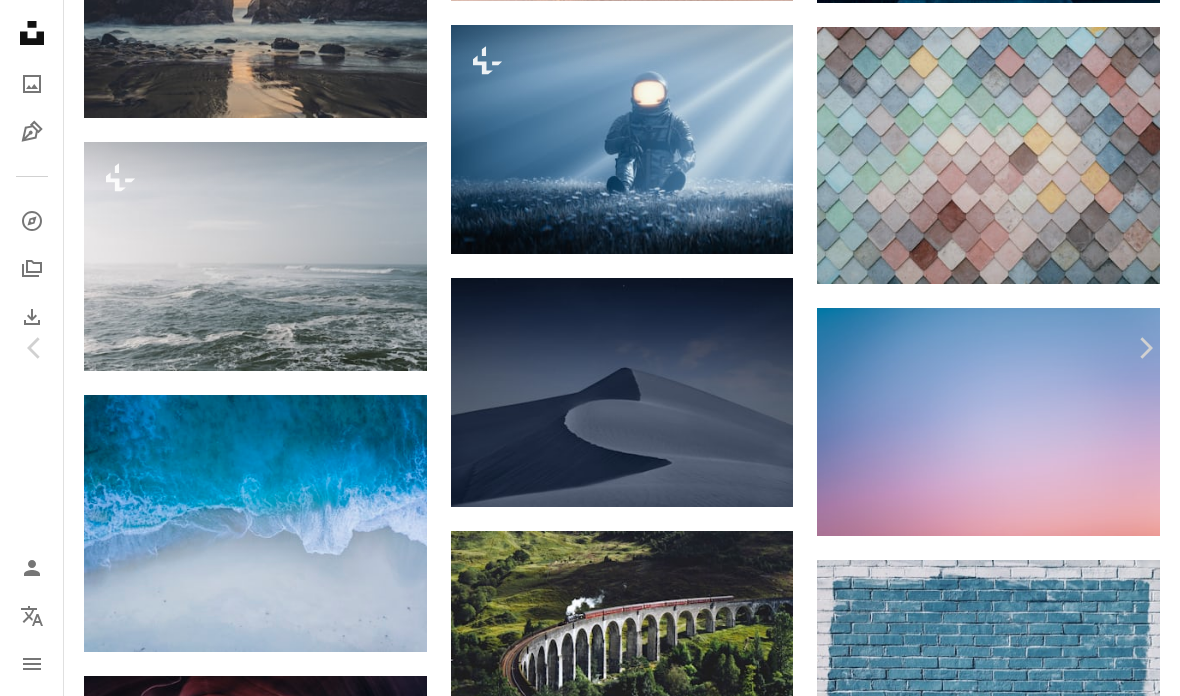 scroll, scrollTop: 6763, scrollLeft: 0, axis: vertical 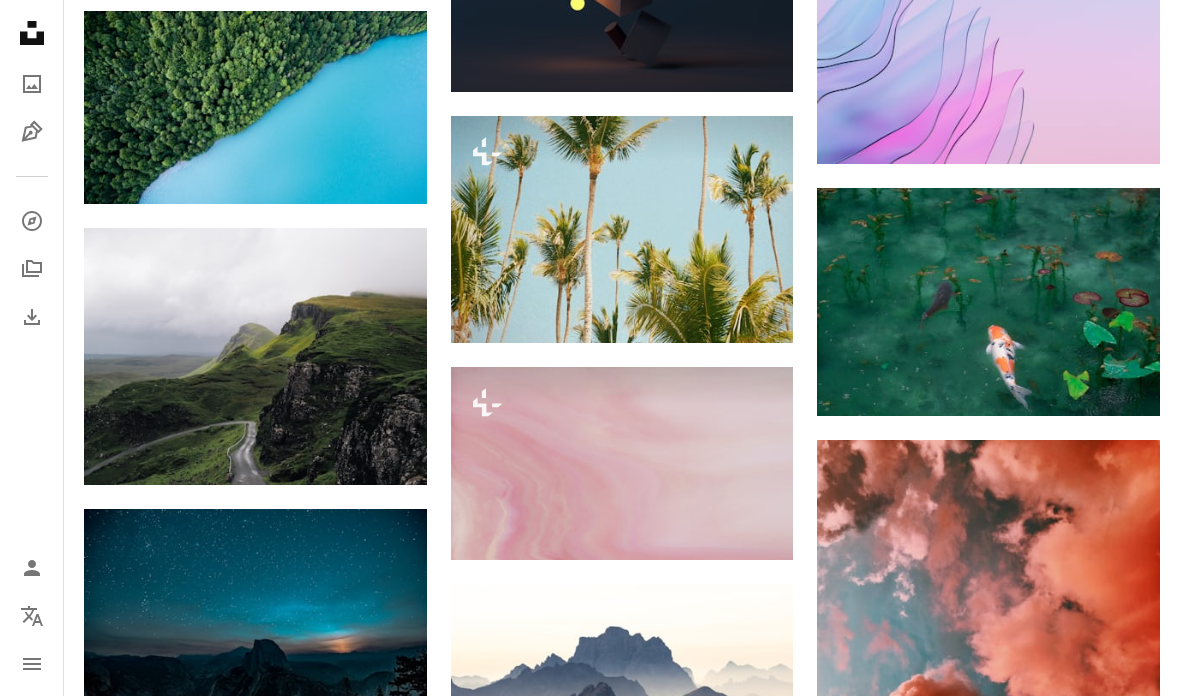click at bounding box center [988, 302] 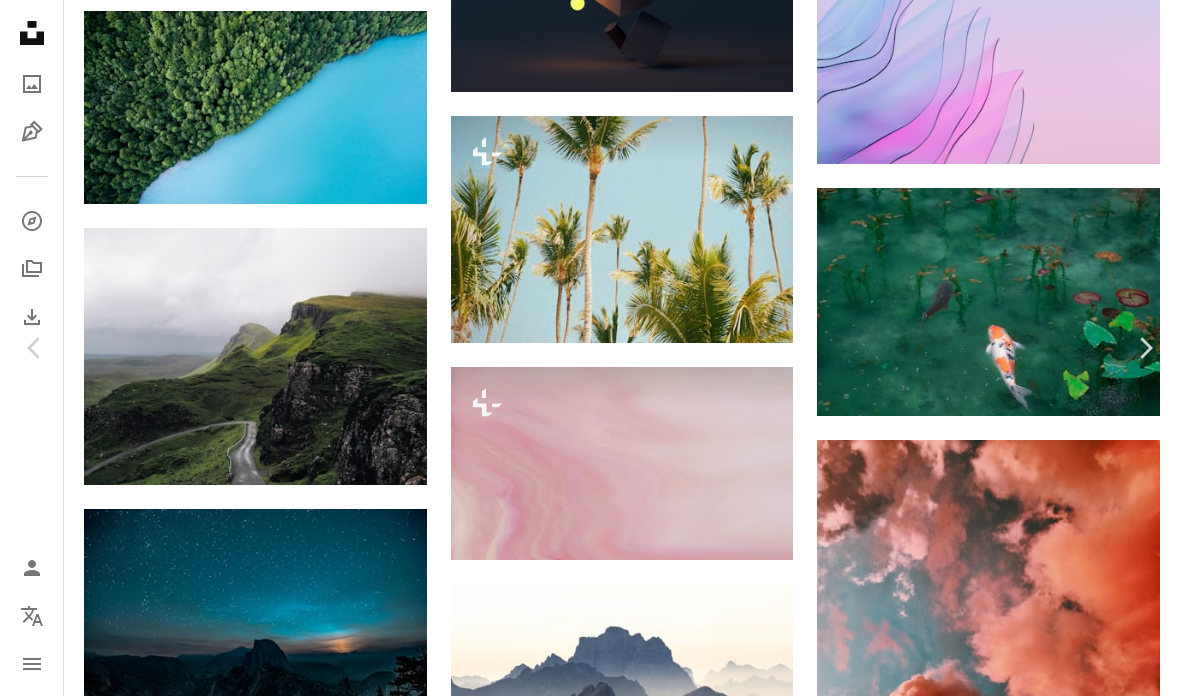 scroll, scrollTop: 8138, scrollLeft: 0, axis: vertical 